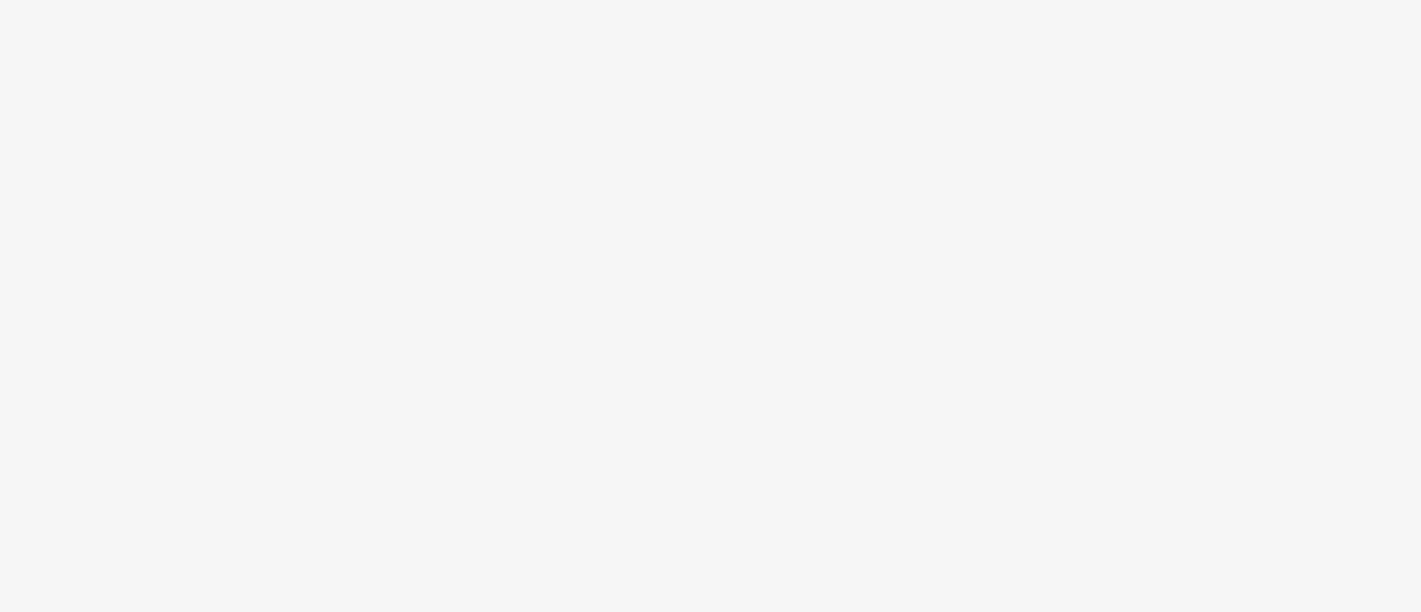 scroll, scrollTop: 0, scrollLeft: 0, axis: both 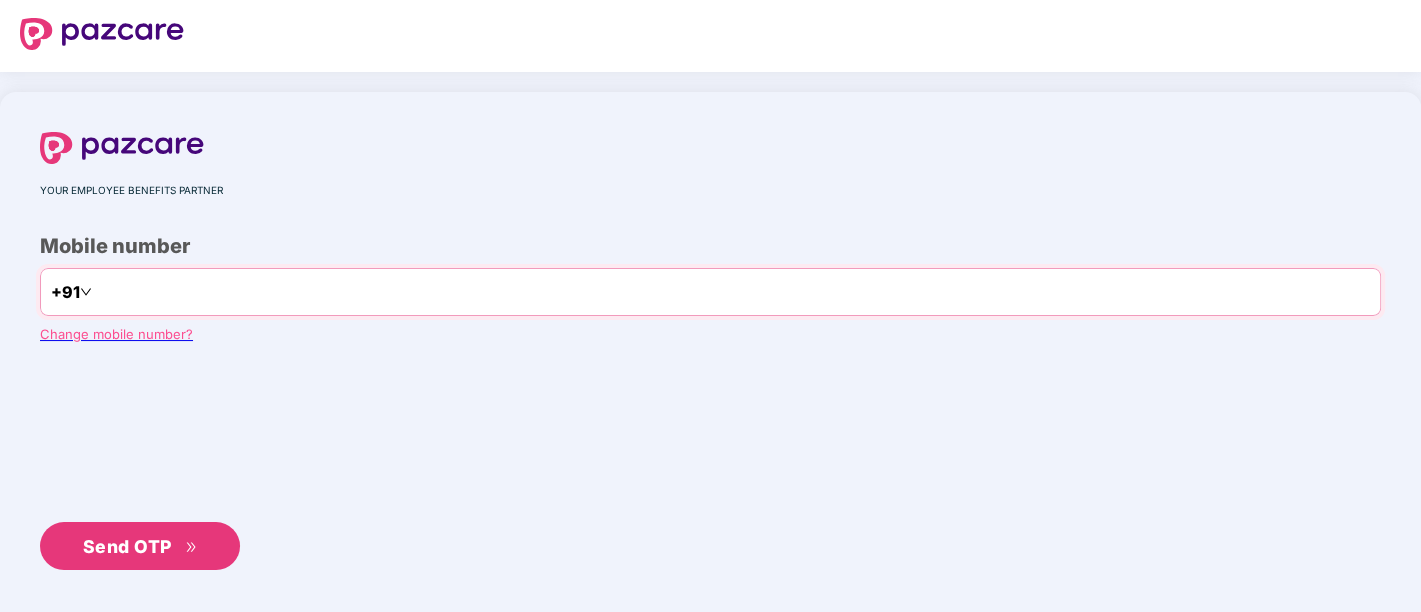 click at bounding box center [178, 292] 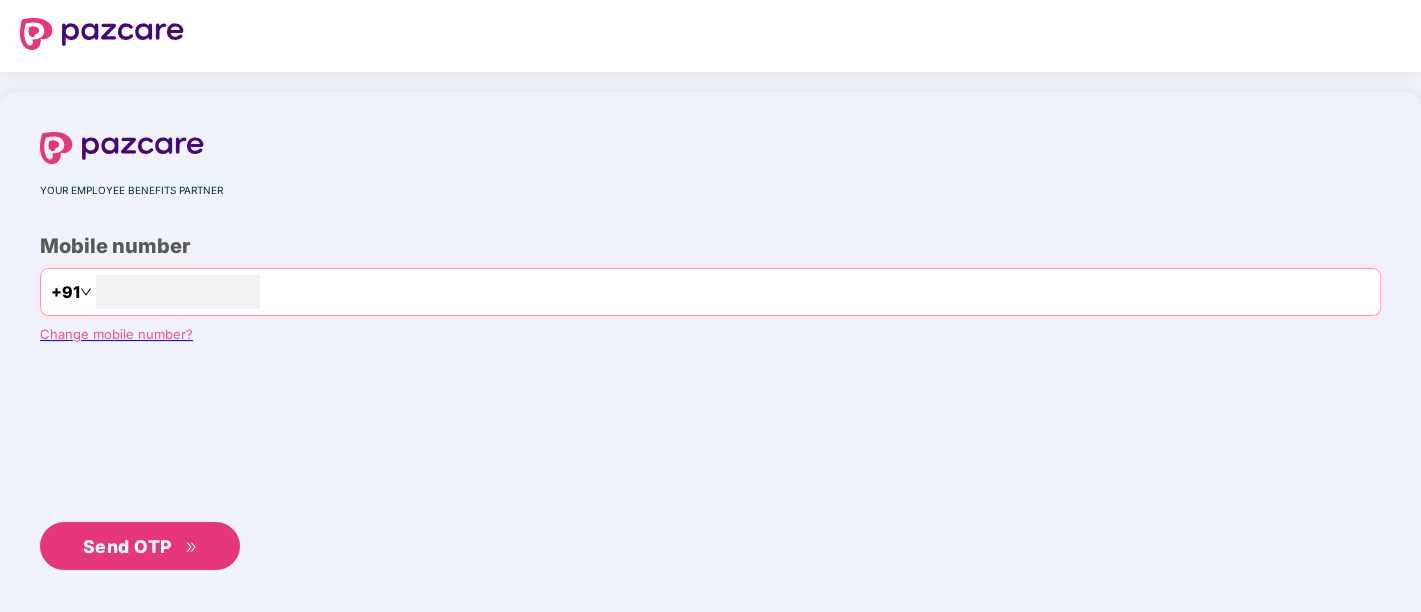 click on "Send OTP" at bounding box center (140, 546) 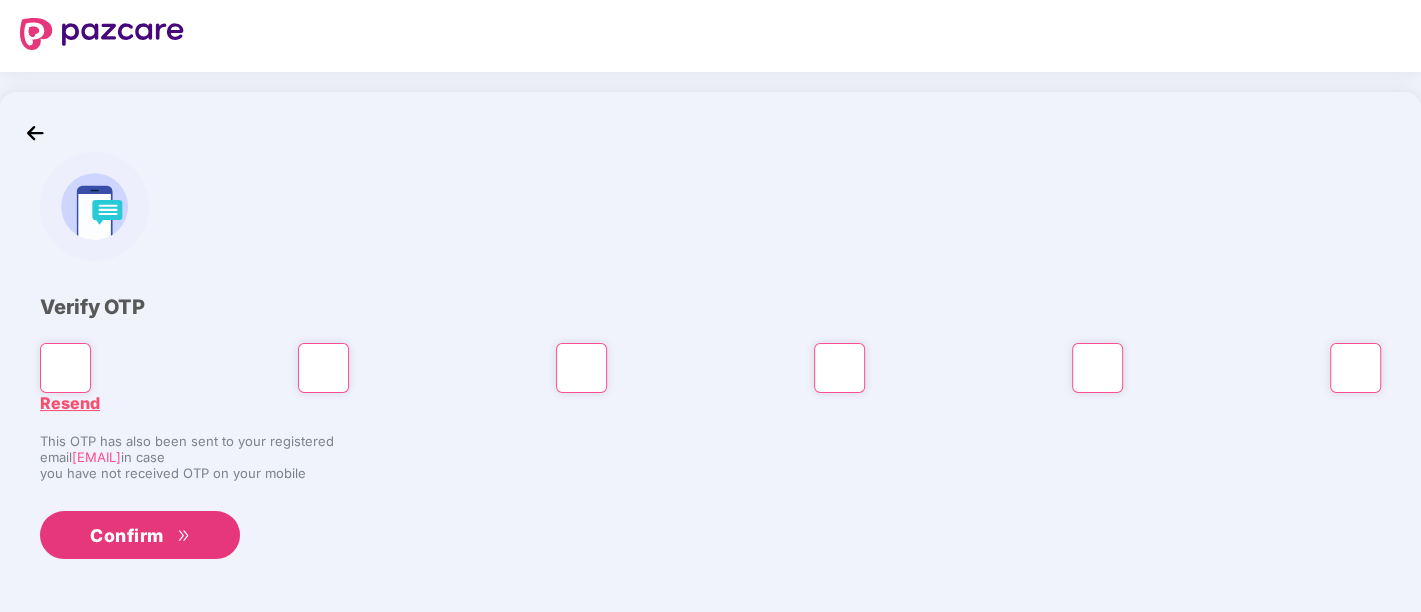 paste on "*" 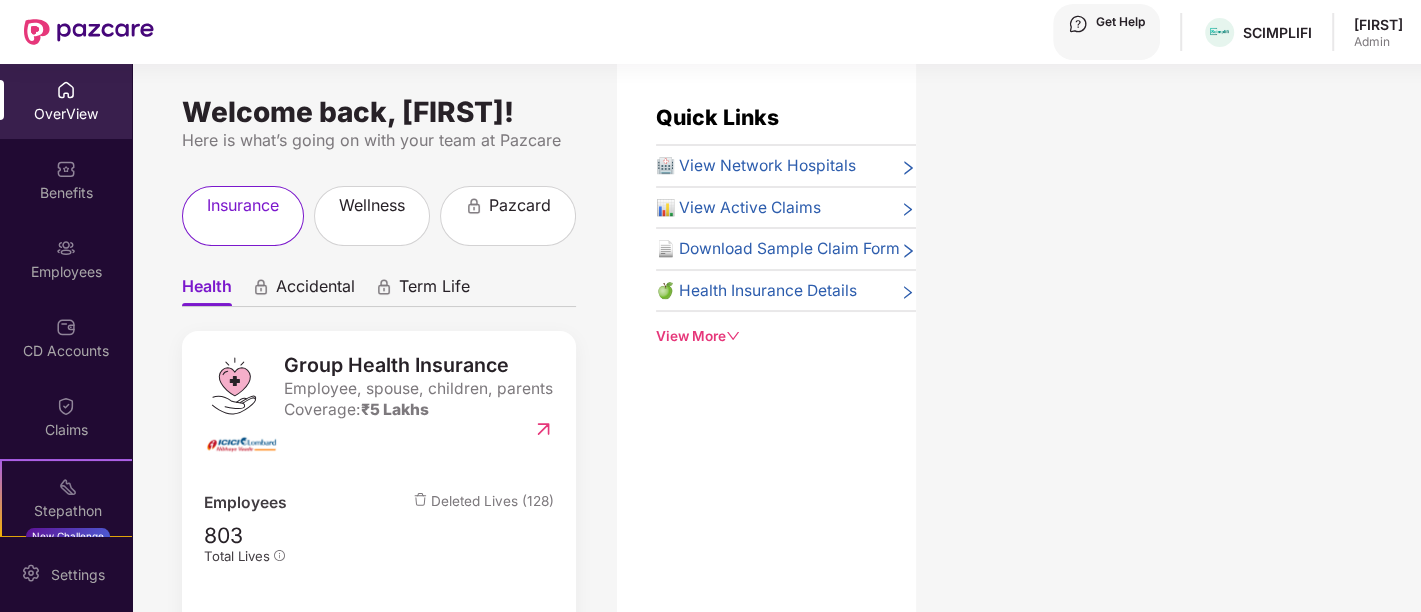 click at bounding box center [8, 662] 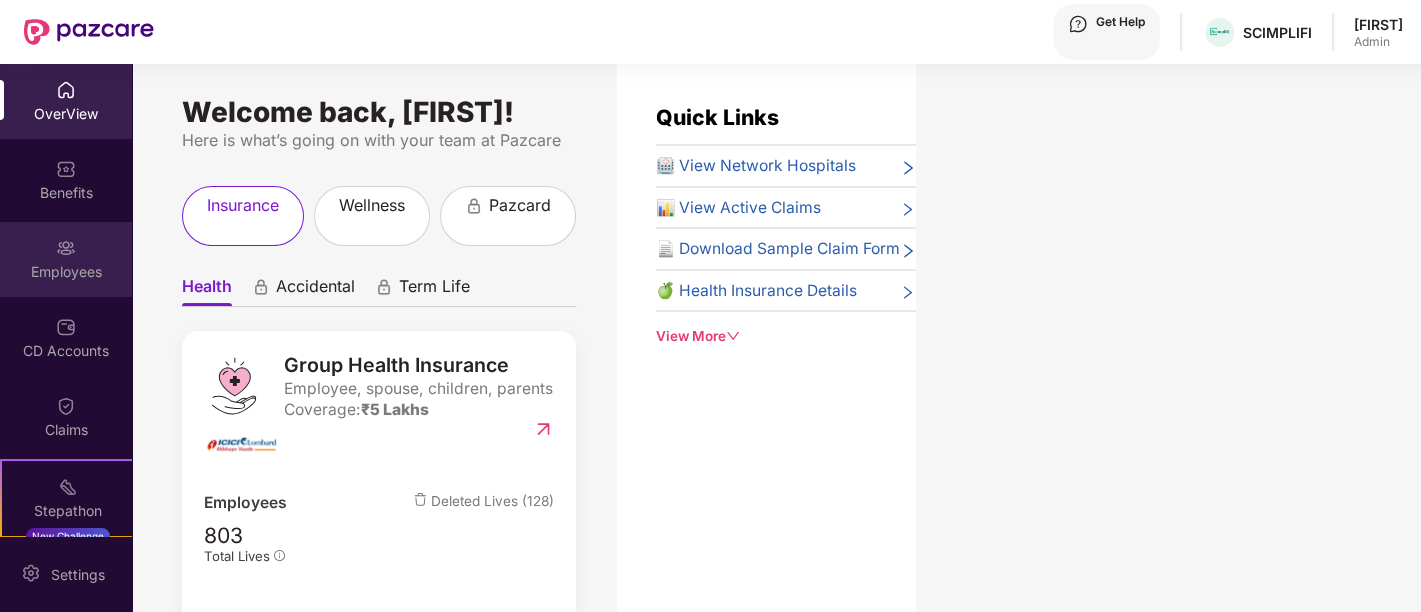 click on "Employees" at bounding box center [66, 114] 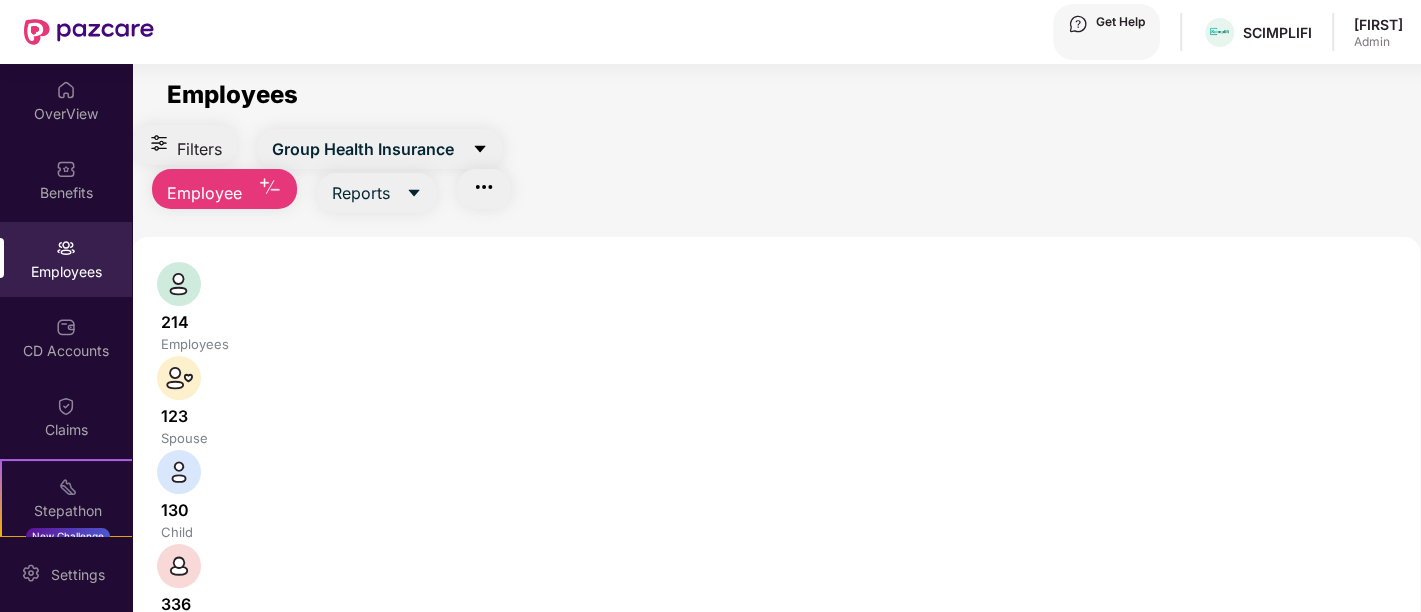 click at bounding box center [331, 776] 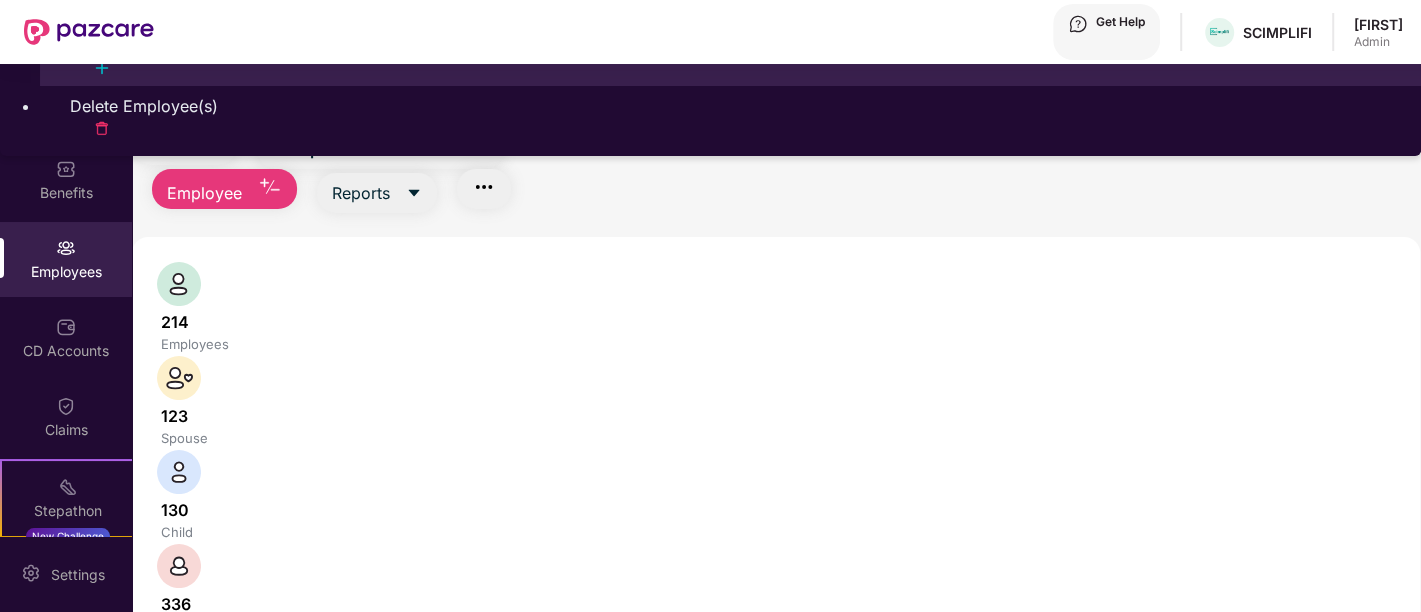 click on "Add Employee(s)" at bounding box center (730, 46) 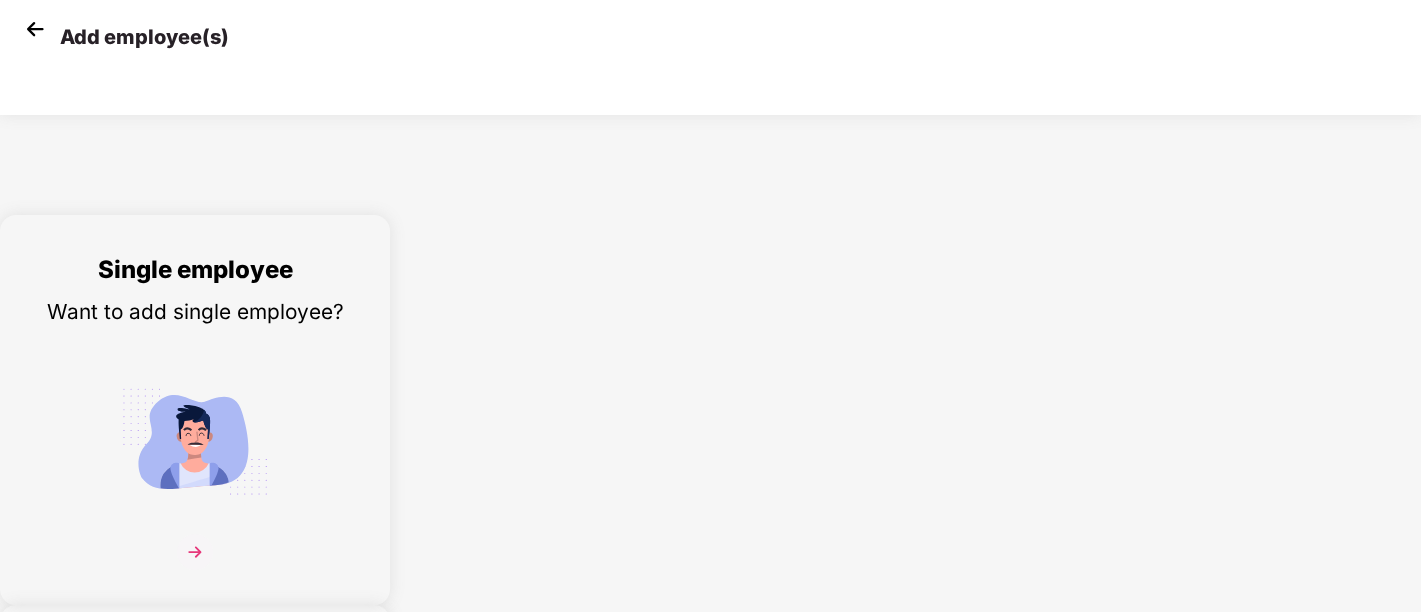 click at bounding box center [195, 552] 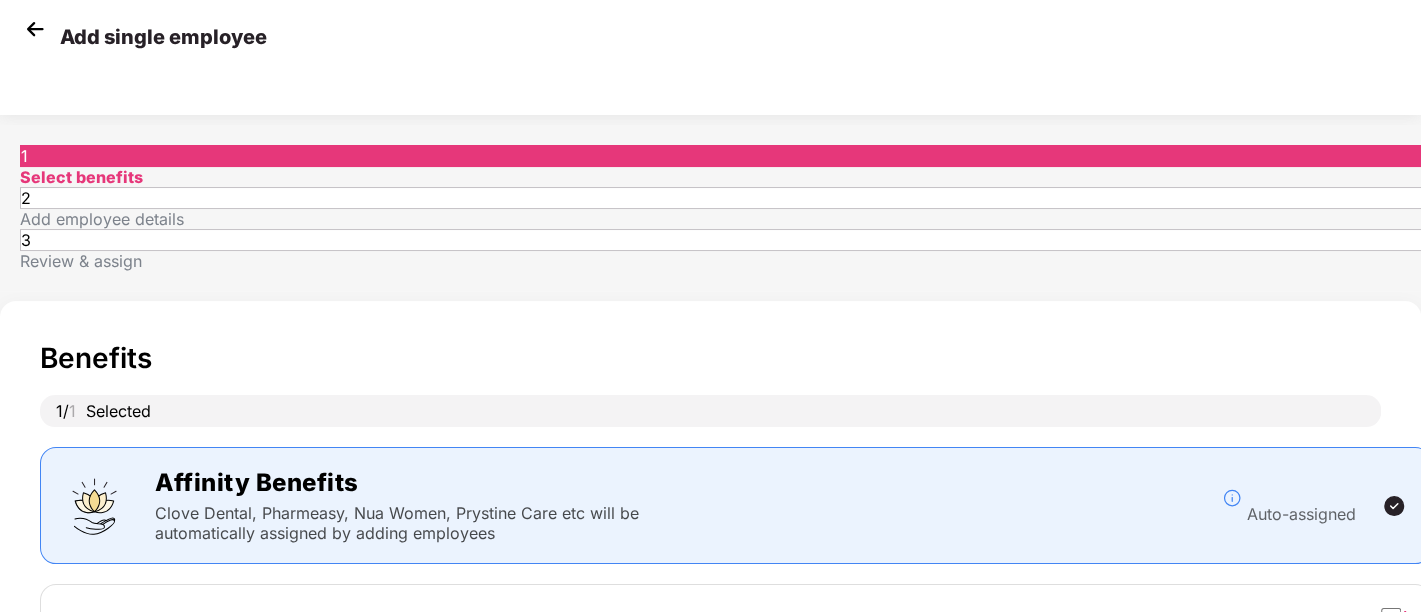 scroll, scrollTop: 125, scrollLeft: 0, axis: vertical 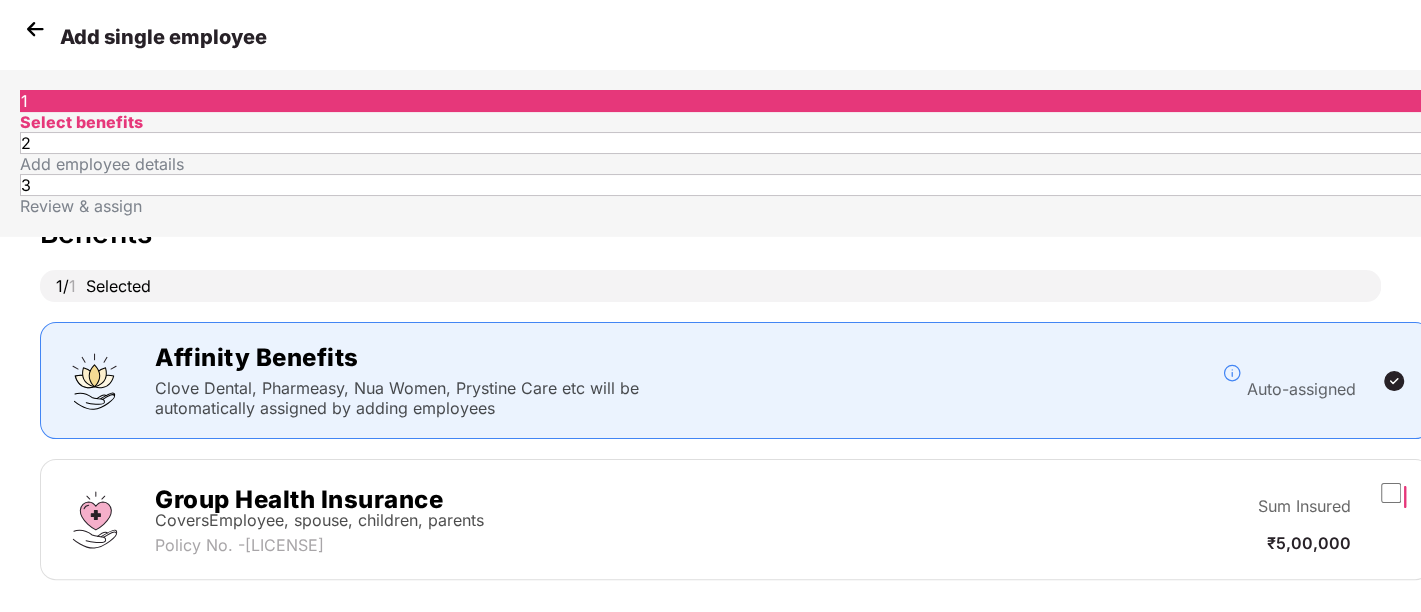 click on "Next" at bounding box center [1180, 640] 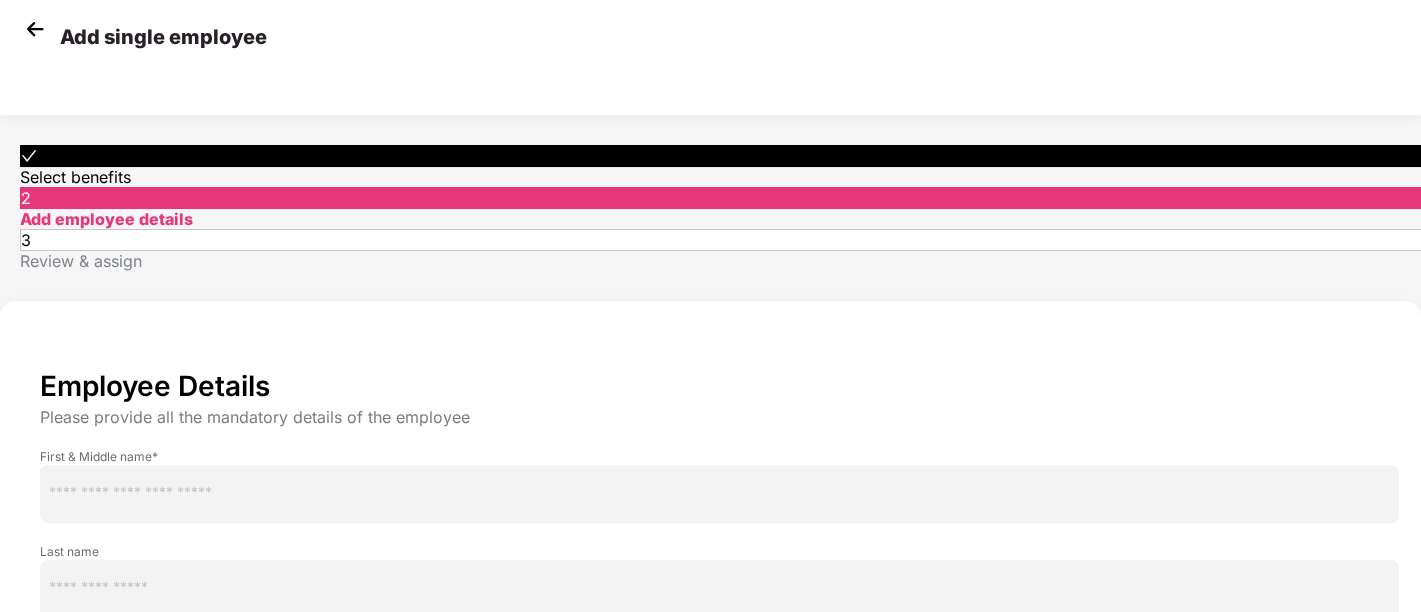 scroll, scrollTop: 188, scrollLeft: 0, axis: vertical 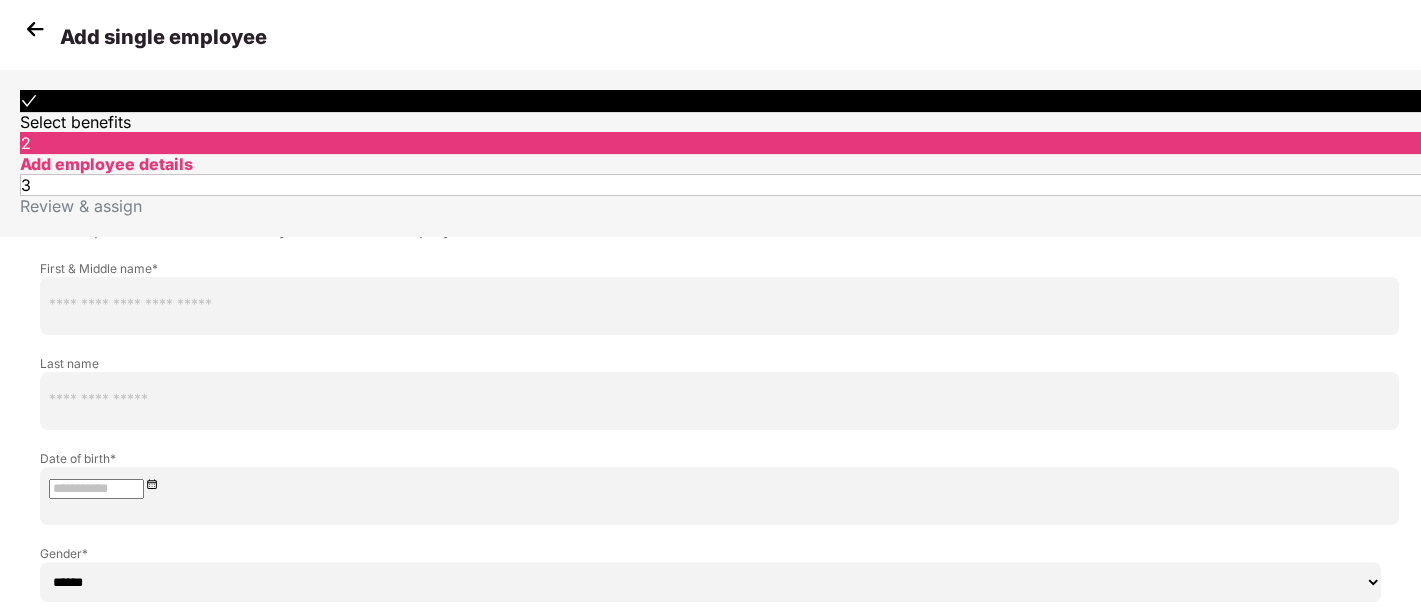 click on "Don’t have all mandatory details with me?" at bounding box center (197, 979) 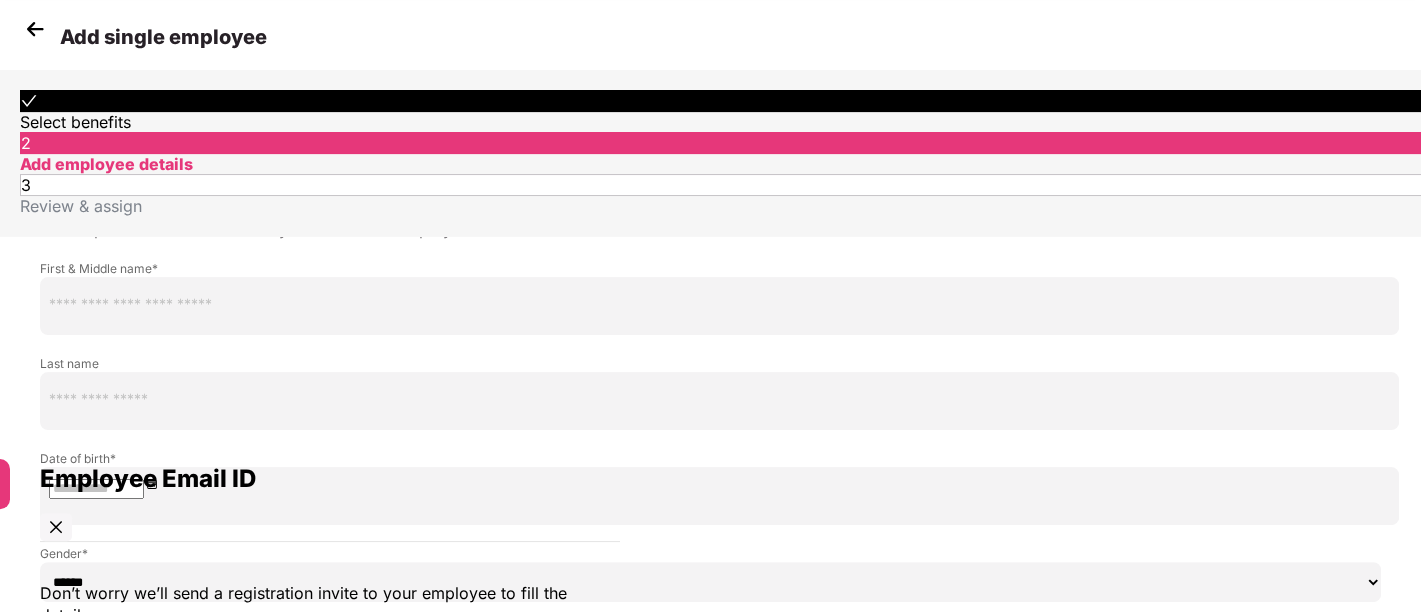 paste on "**********" 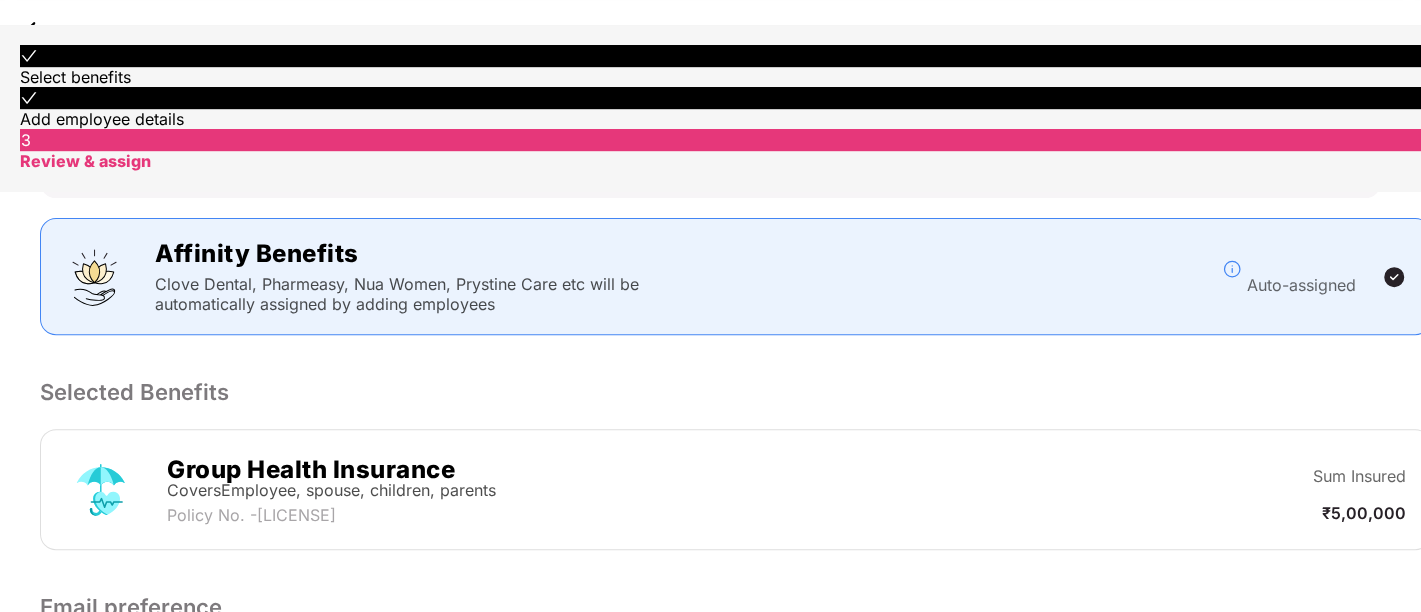 scroll, scrollTop: 524, scrollLeft: 0, axis: vertical 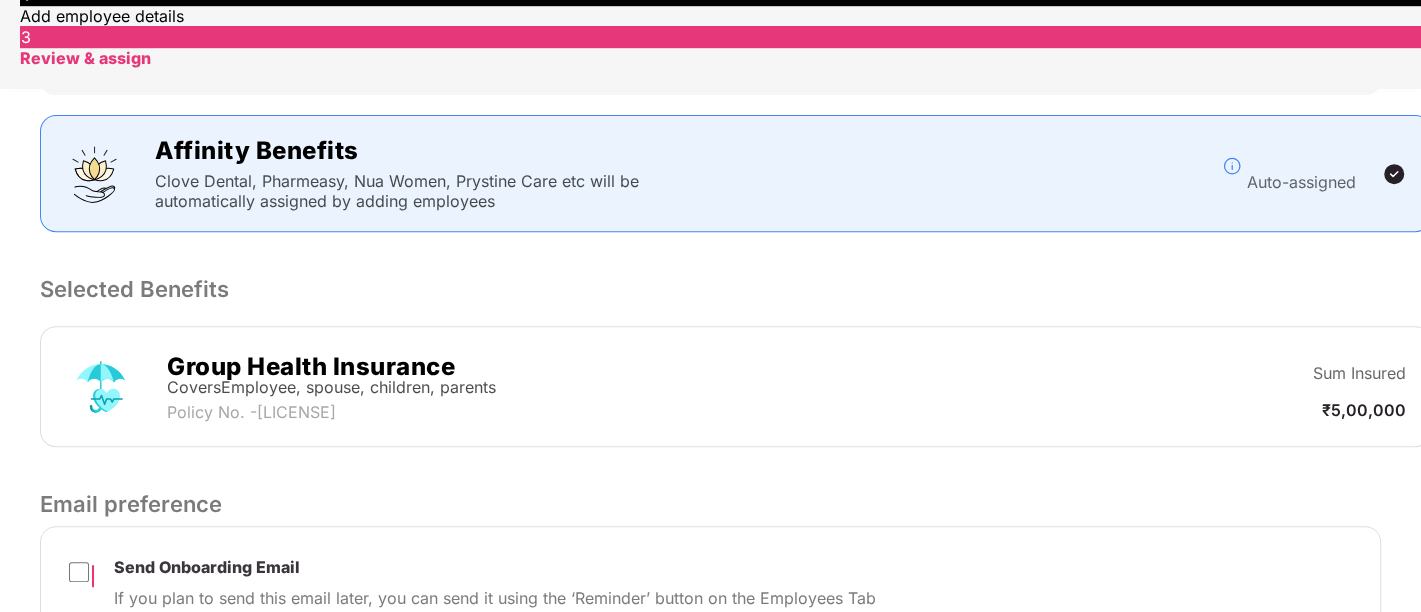click on "Submit" at bounding box center [1172, 699] 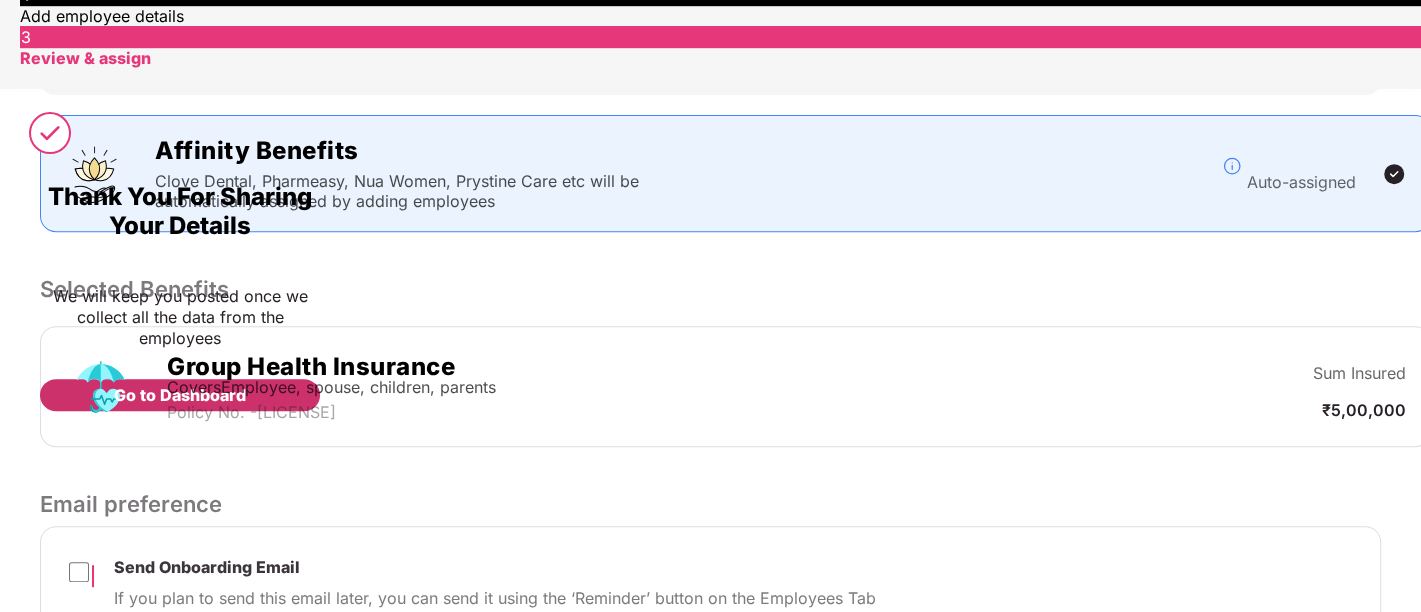 click on "Go to Dashboard" at bounding box center [180, 395] 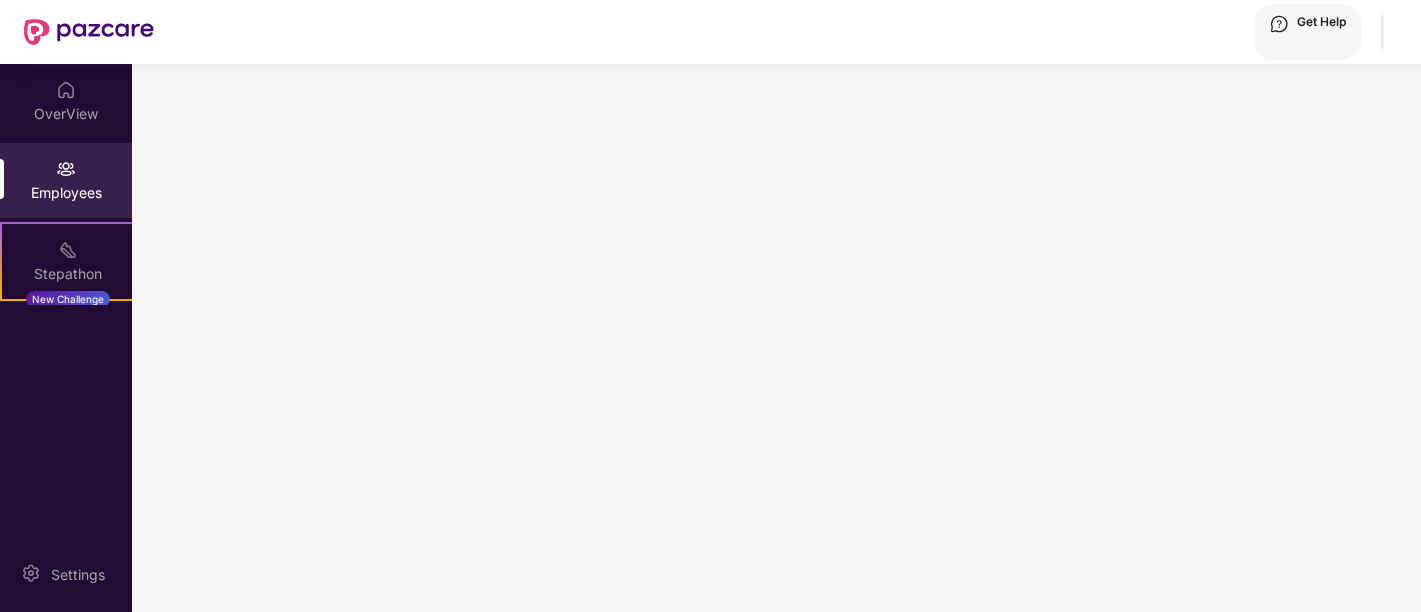 scroll, scrollTop: 0, scrollLeft: 0, axis: both 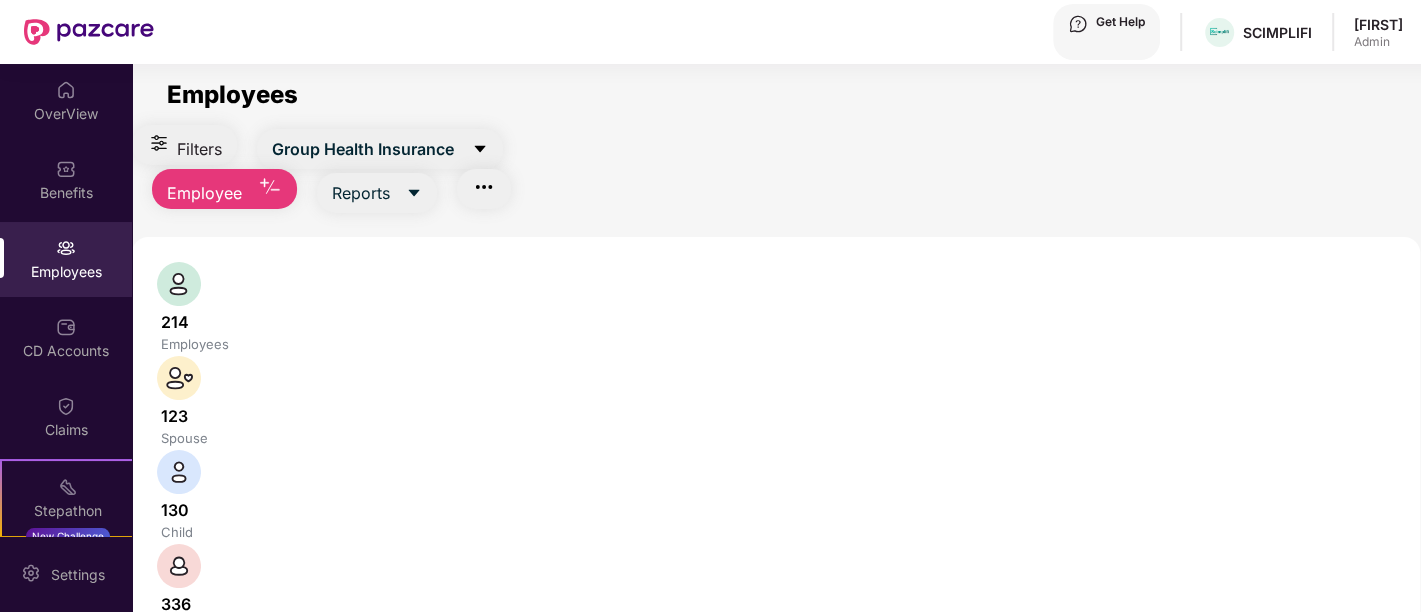 click on "Employee" at bounding box center (363, 149) 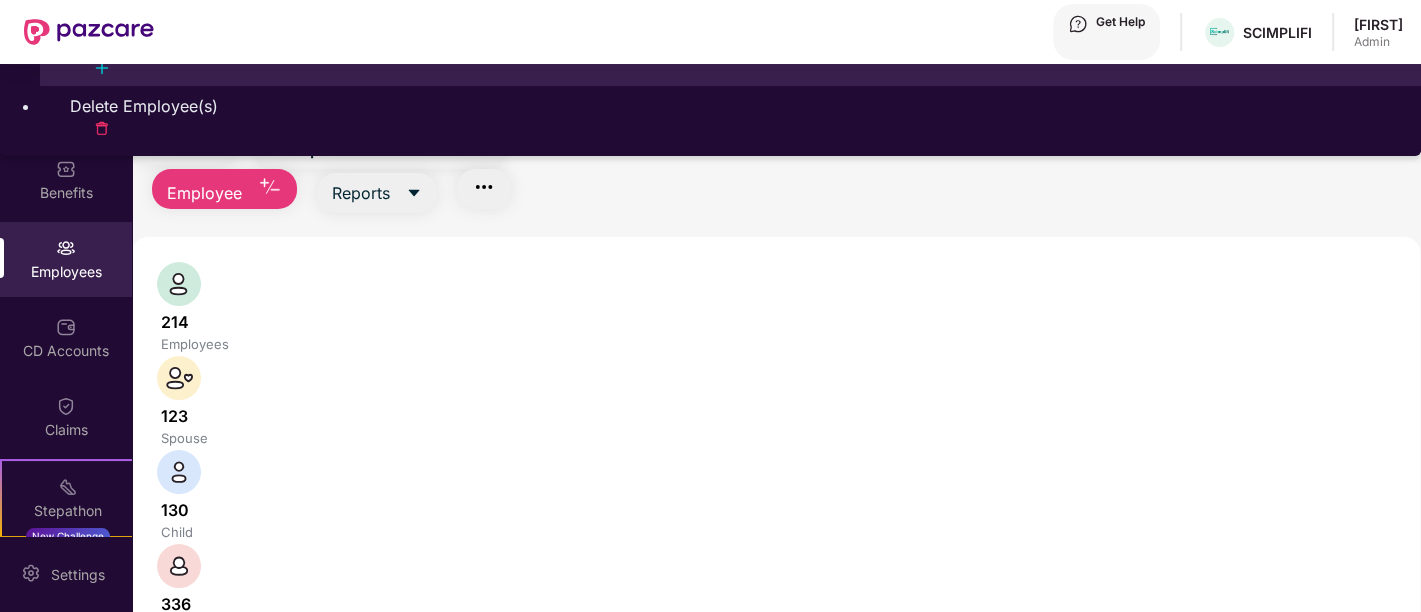 click on "Add Employee(s)" at bounding box center [730, 56] 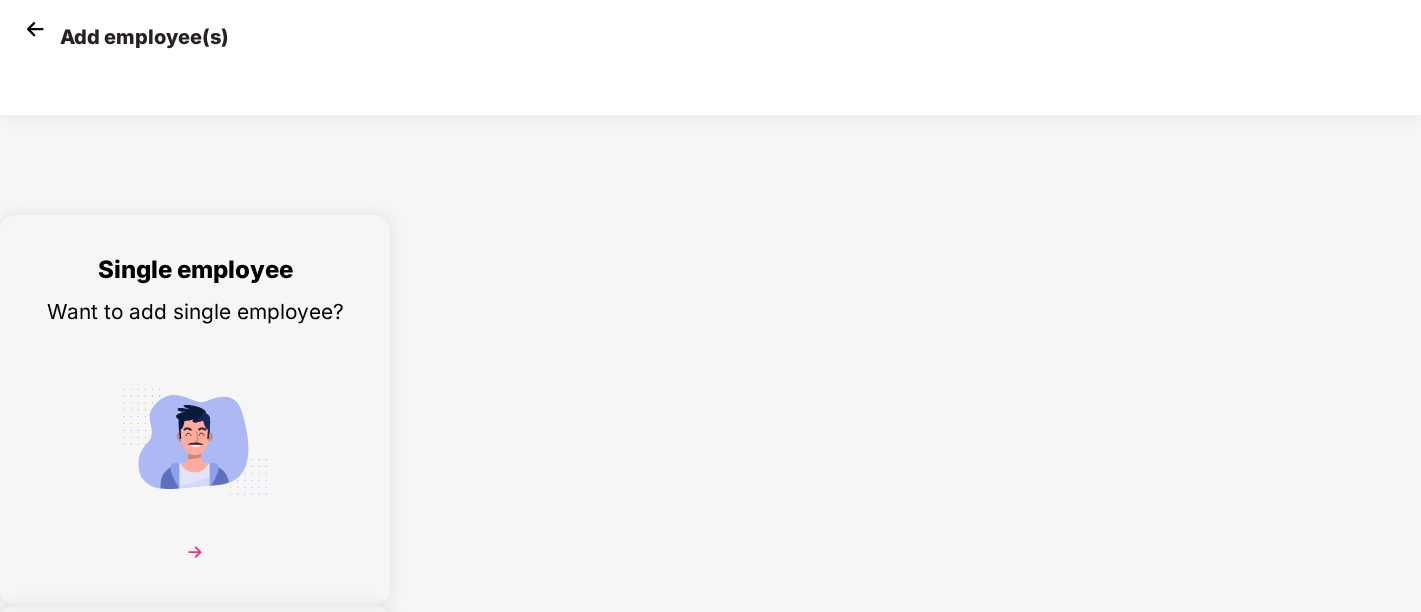 click at bounding box center (195, 441) 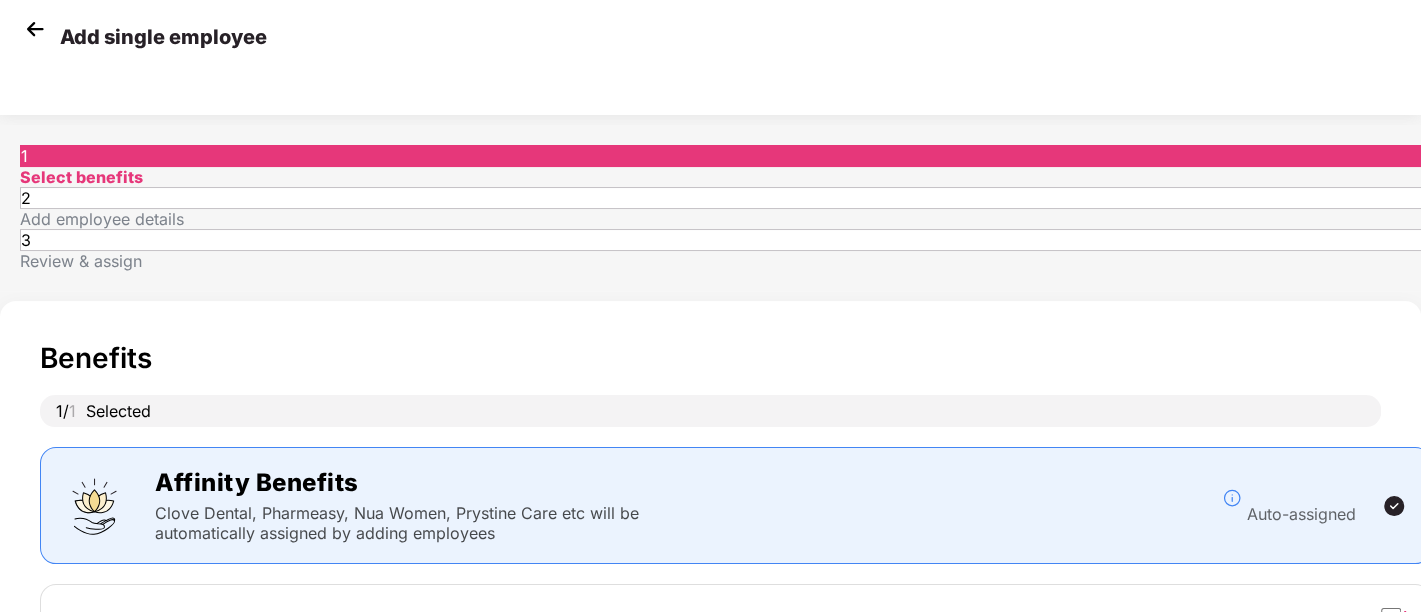 scroll, scrollTop: 125, scrollLeft: 0, axis: vertical 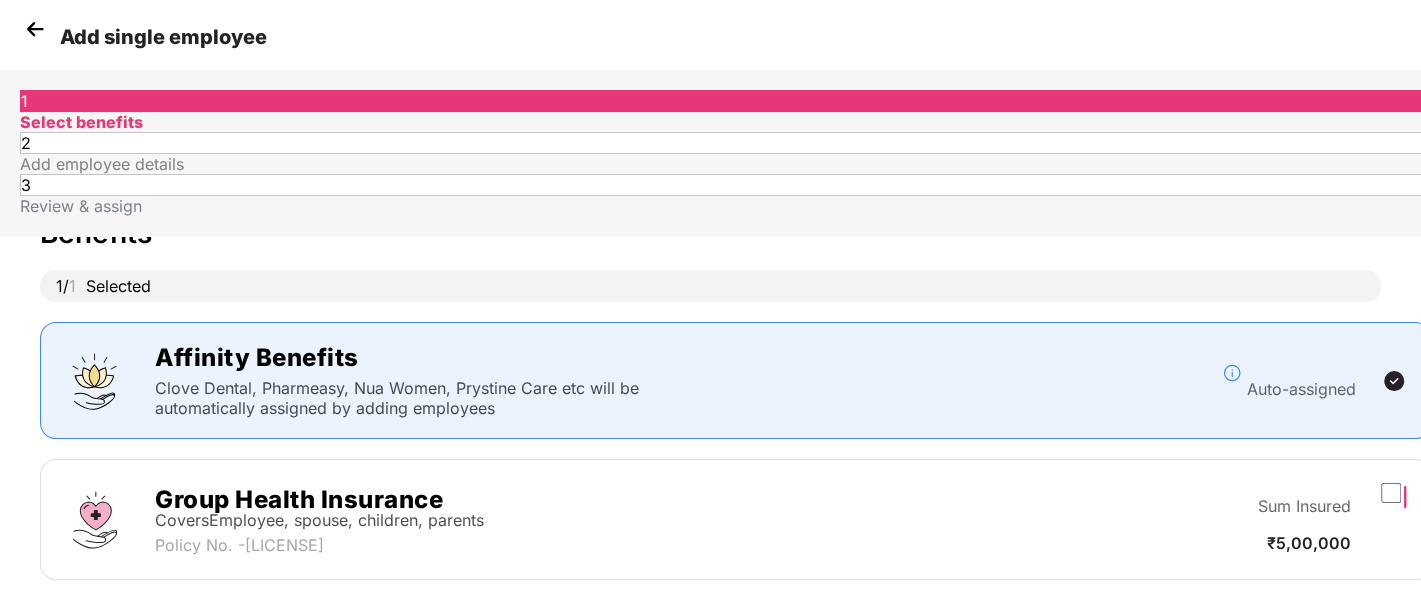 click on "Next" at bounding box center [1180, 640] 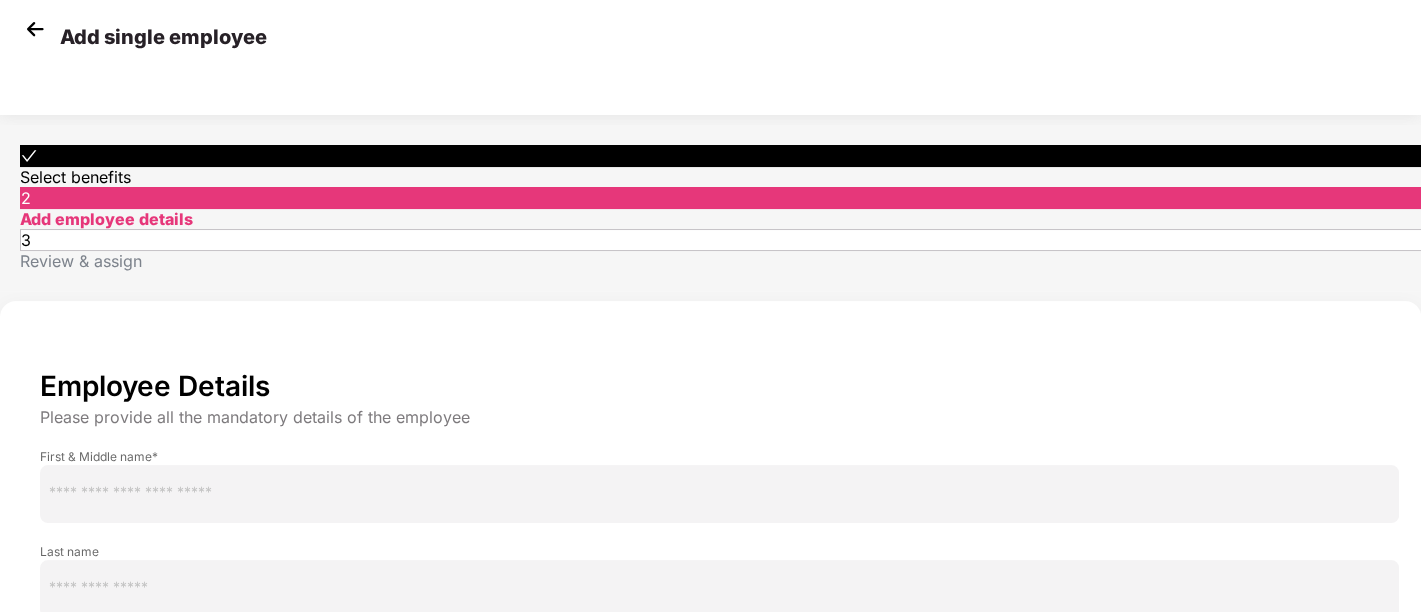 scroll, scrollTop: 188, scrollLeft: 0, axis: vertical 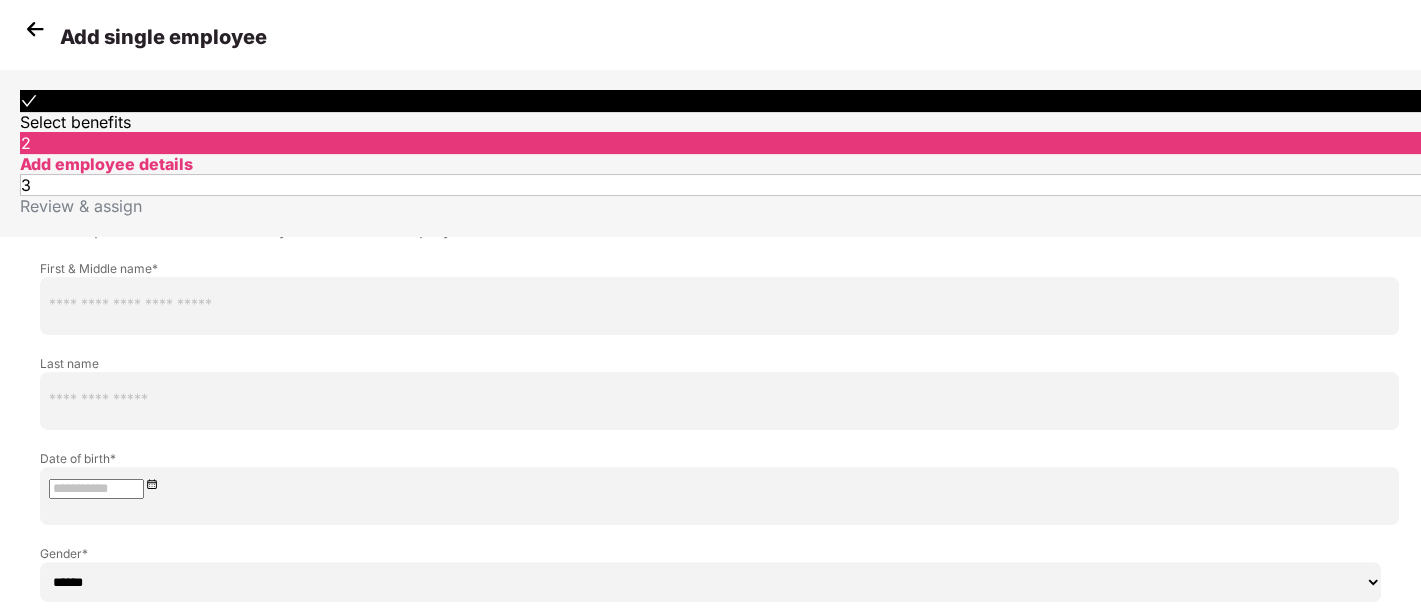 click on "Don’t have all mandatory details with me?" at bounding box center [197, 979] 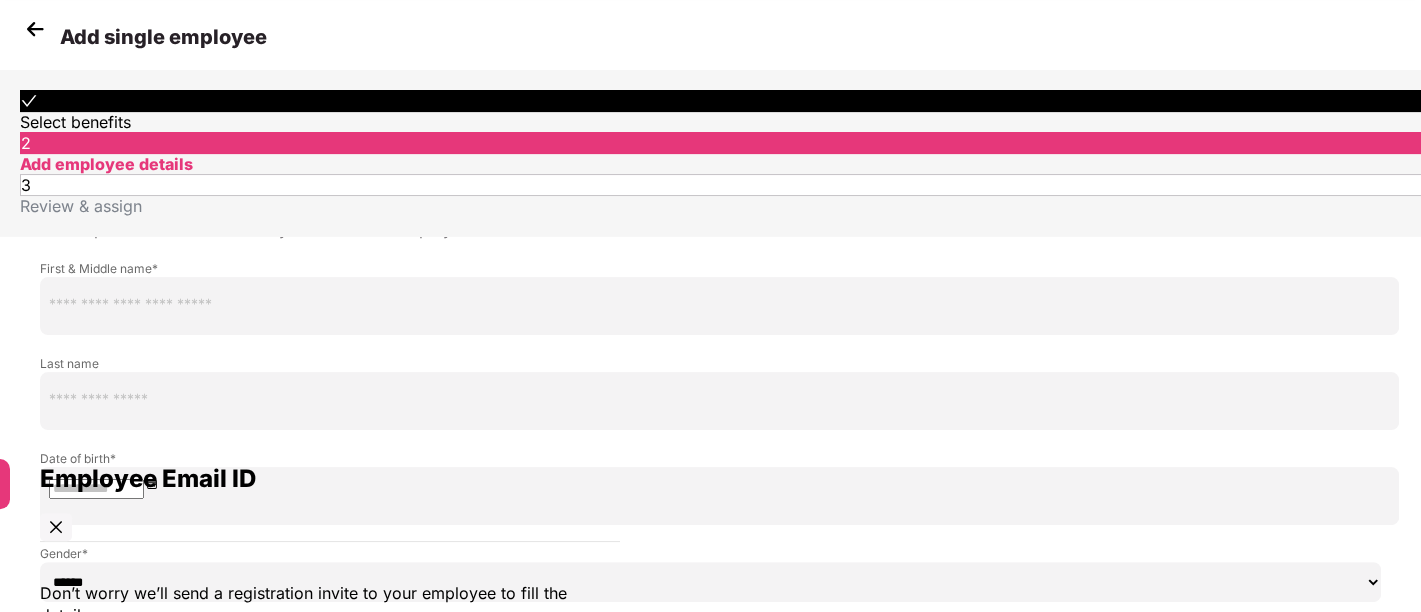 click at bounding box center [339, 715] 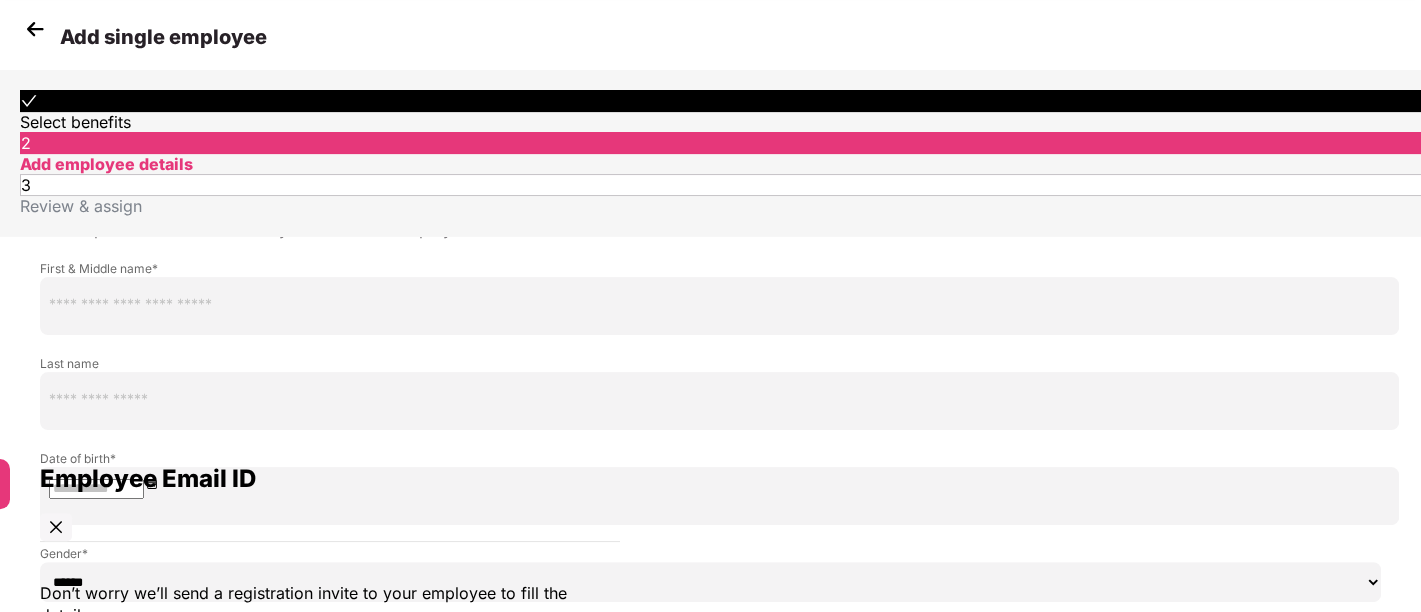 type on "**********" 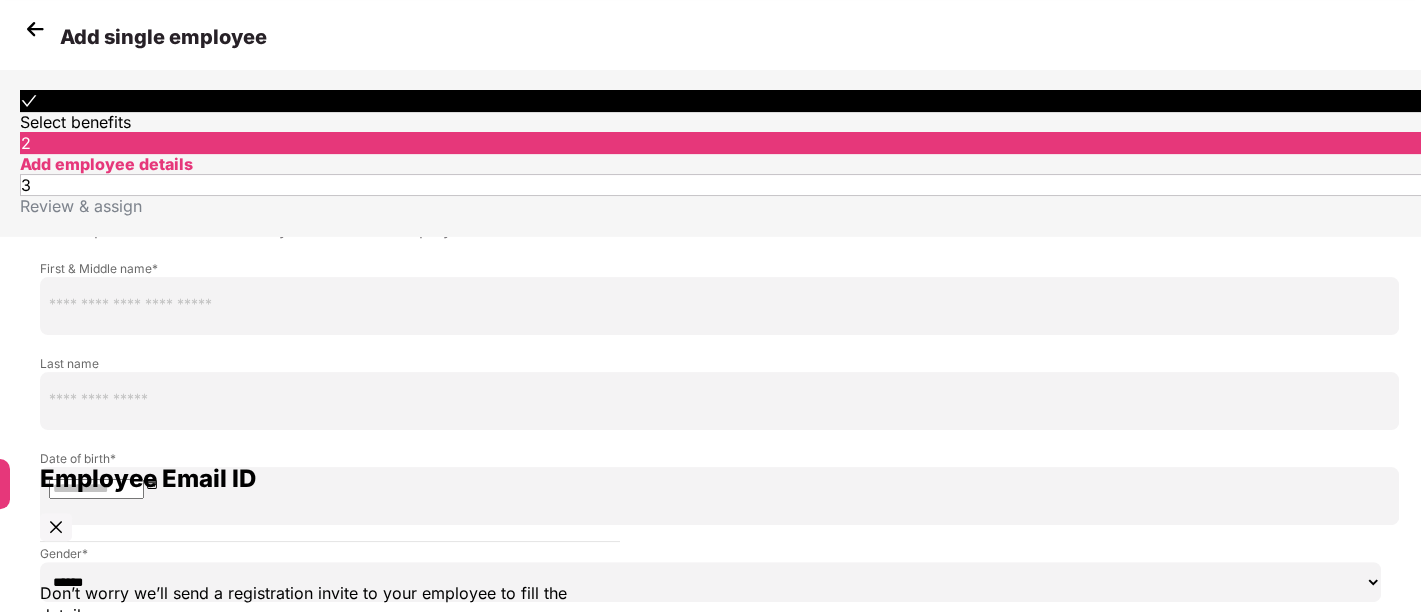 click on "Cancel Next" at bounding box center (330, 812) 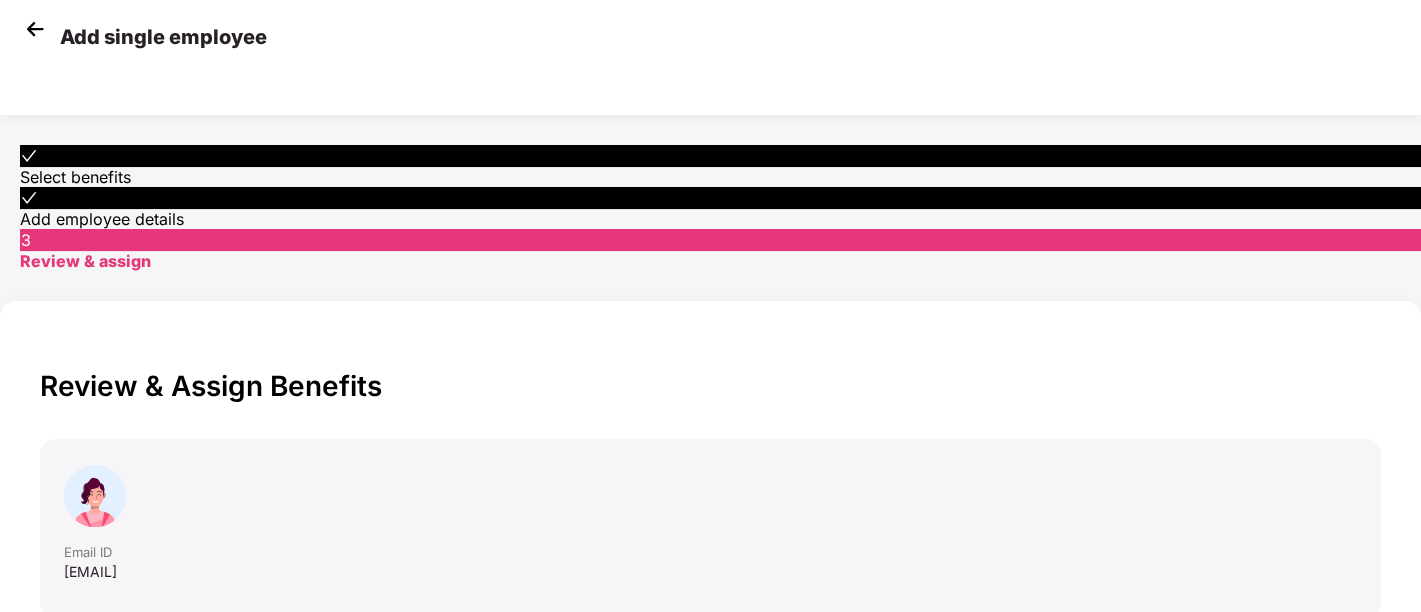 scroll, scrollTop: 524, scrollLeft: 0, axis: vertical 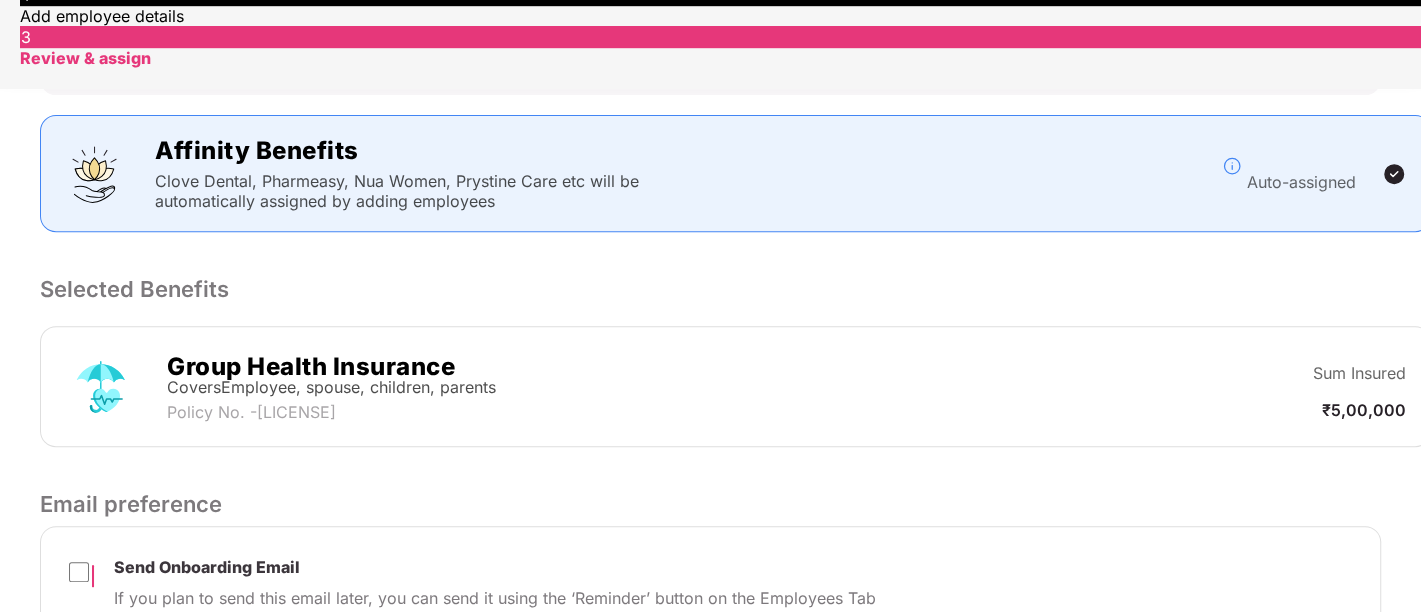 click on "Submit" at bounding box center (1172, 699) 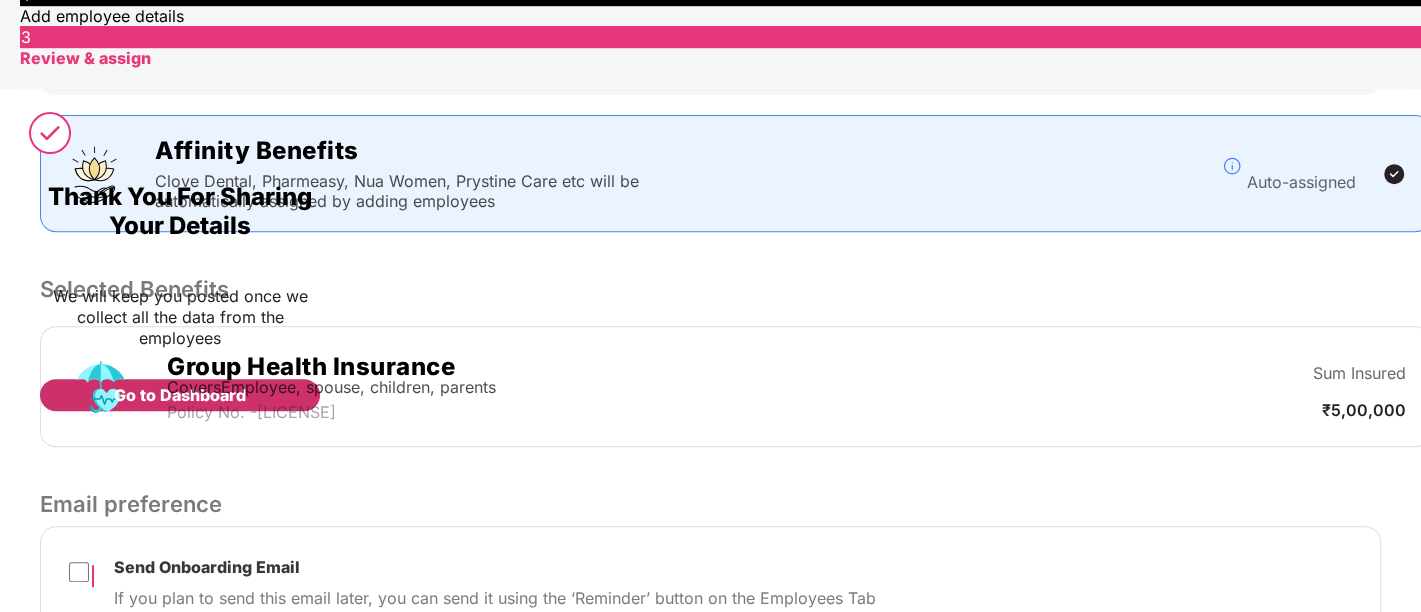 click on "Go to Dashboard" at bounding box center (180, 395) 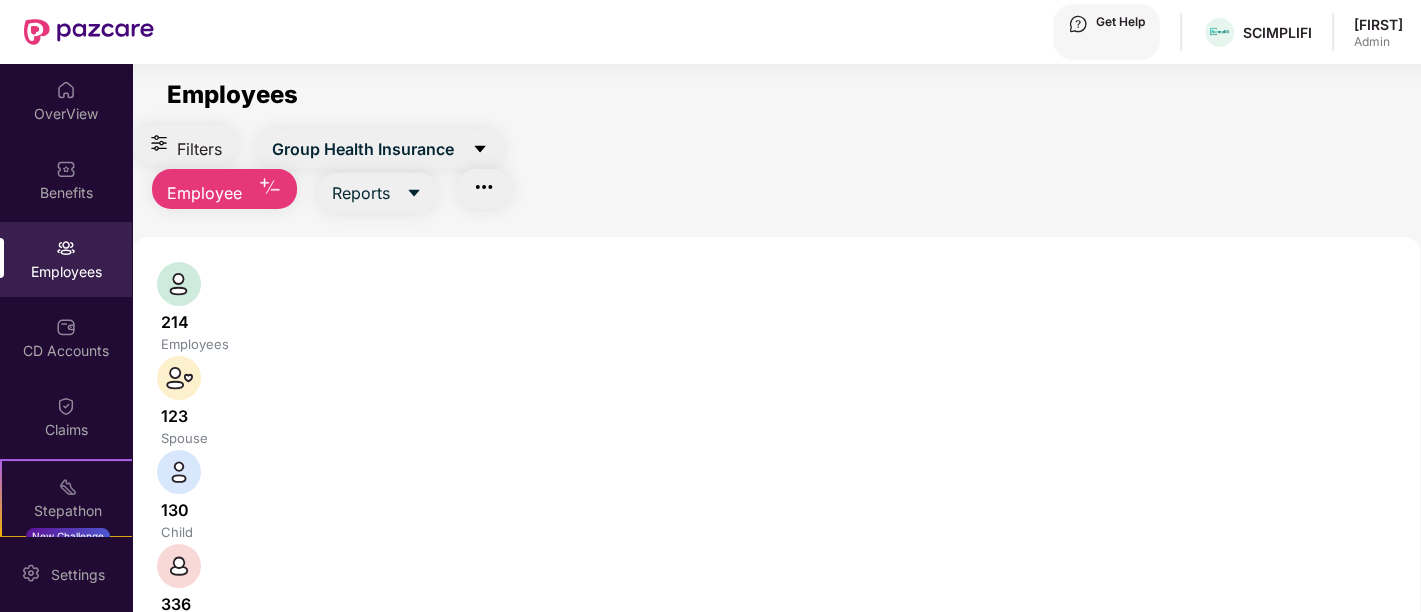 click on "Employee" at bounding box center (363, 149) 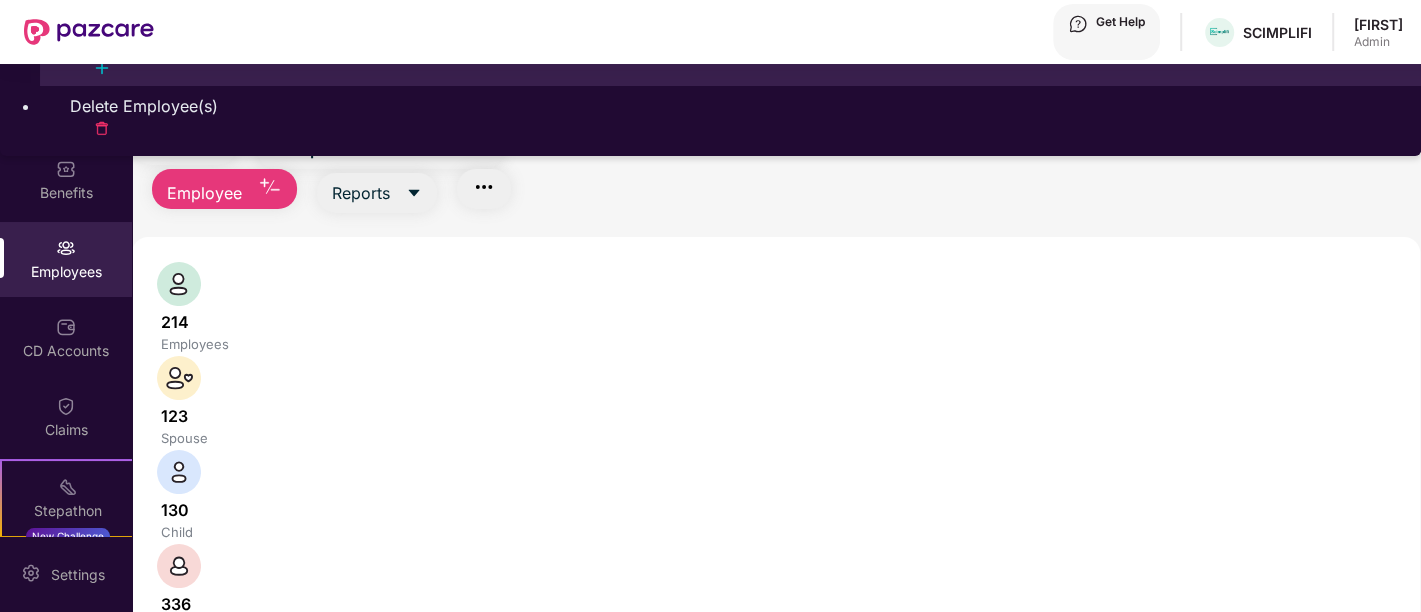 click on "Add Employee(s)" at bounding box center (730, 46) 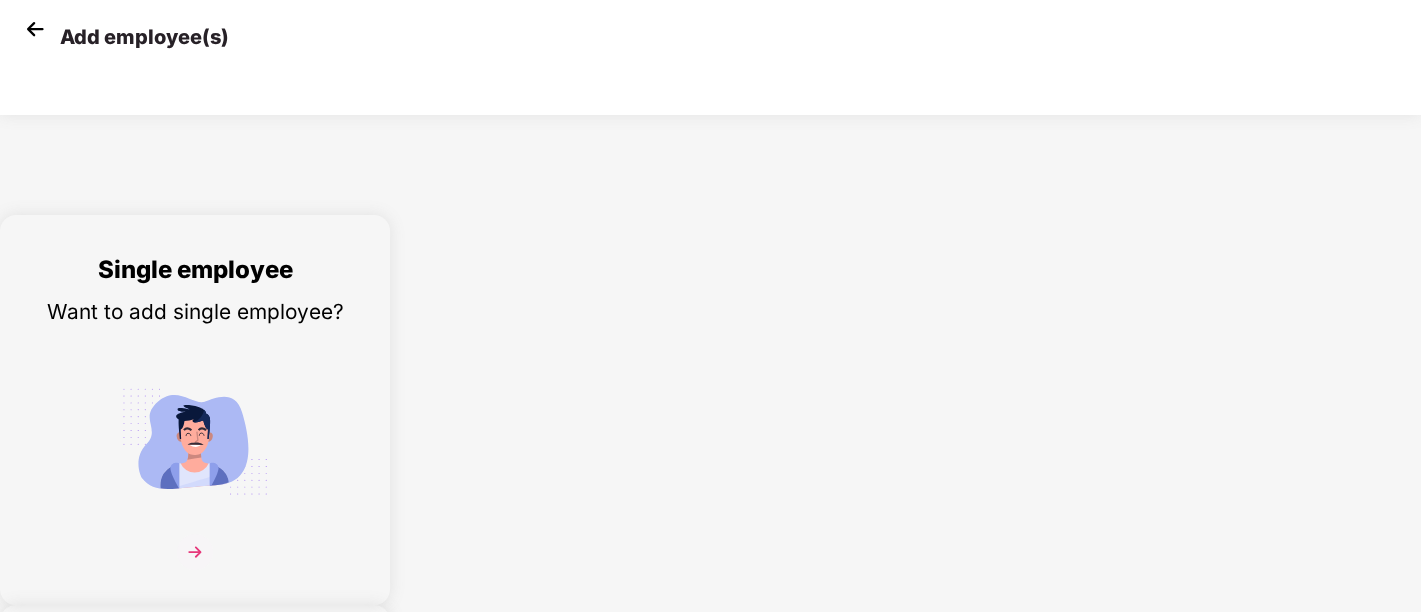 click at bounding box center (195, 552) 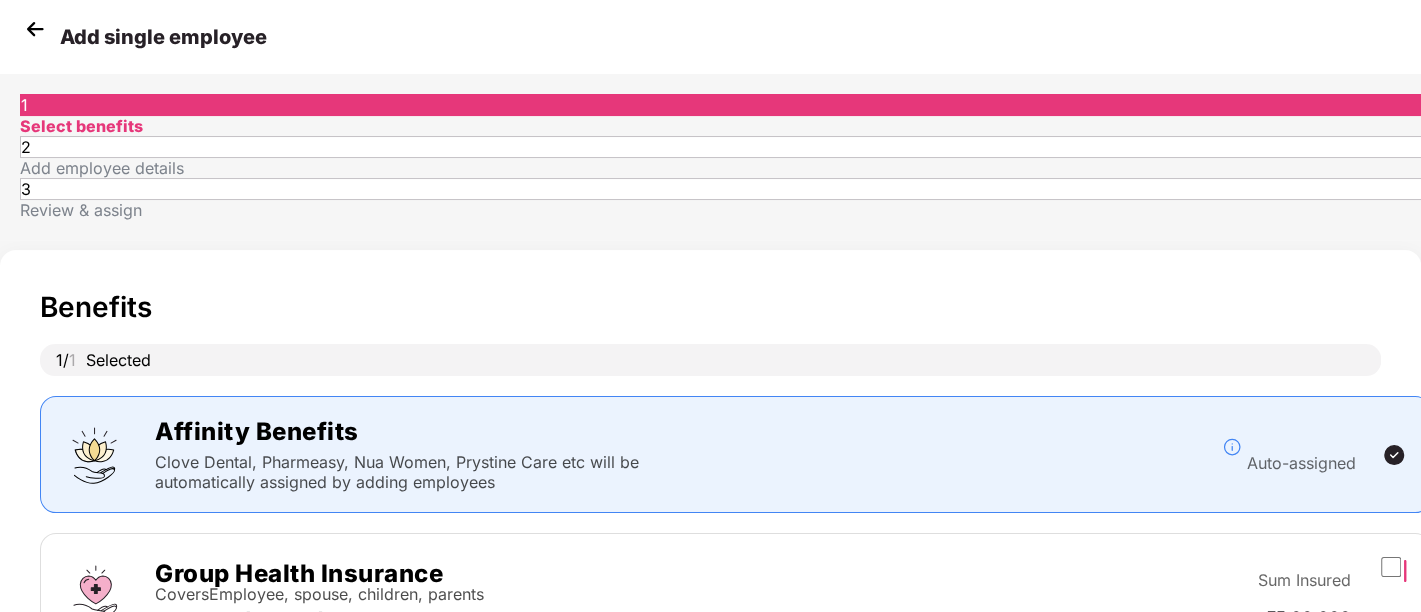 scroll, scrollTop: 125, scrollLeft: 0, axis: vertical 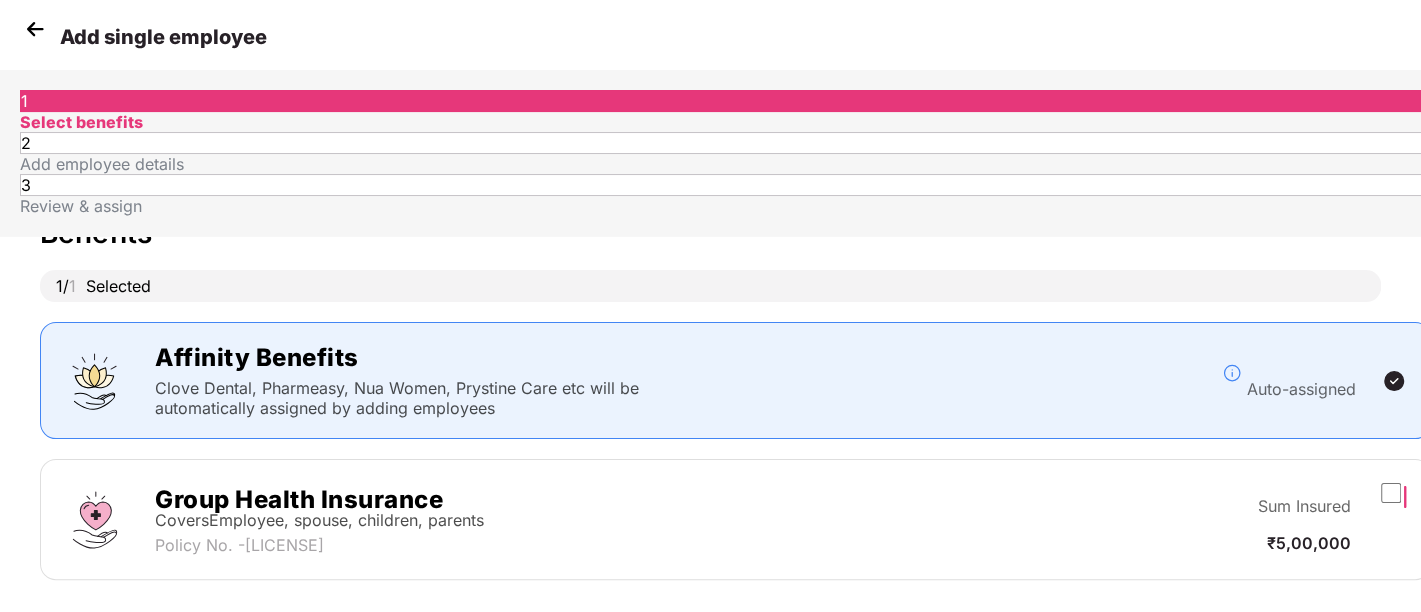 click on "Next" at bounding box center [1180, 640] 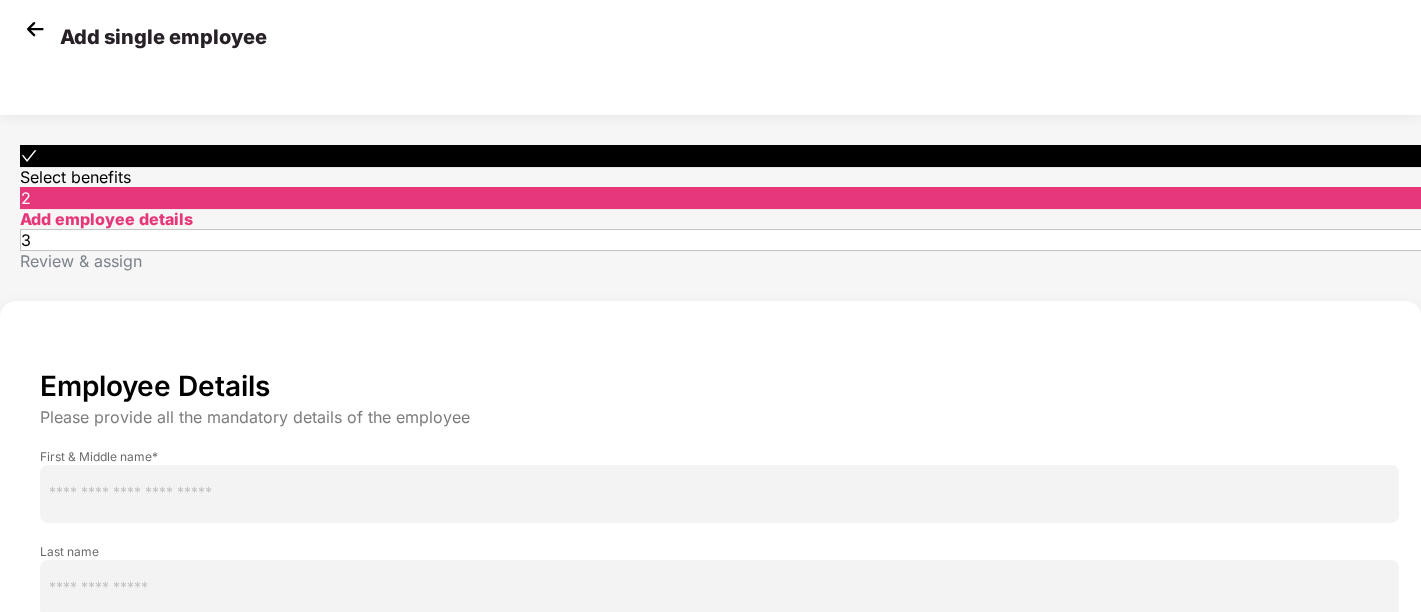scroll, scrollTop: 188, scrollLeft: 0, axis: vertical 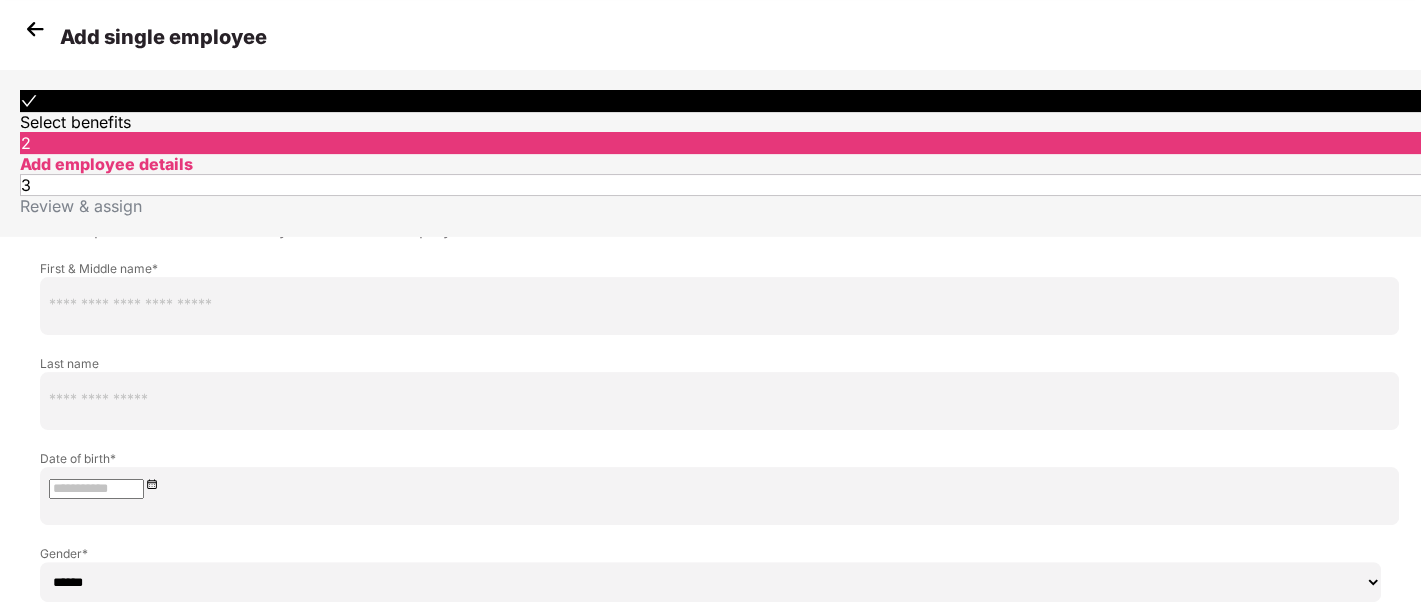 click on "Don’t have all mandatory details with me?" at bounding box center [197, 979] 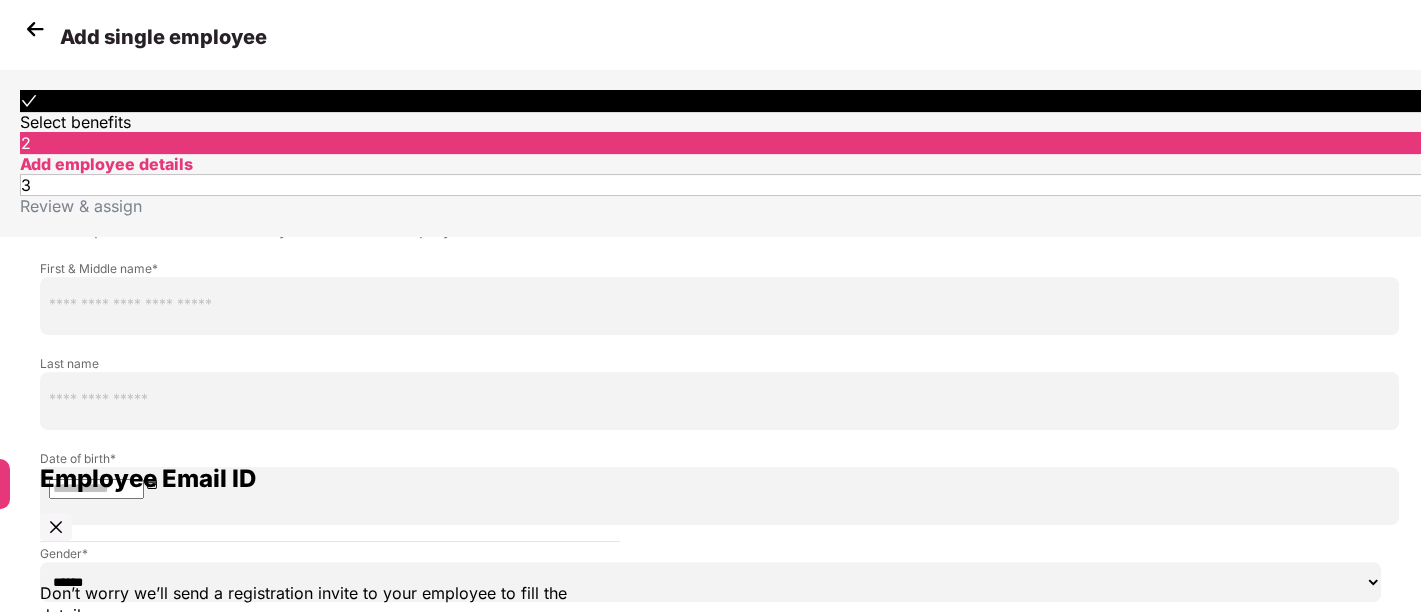 click at bounding box center (339, 715) 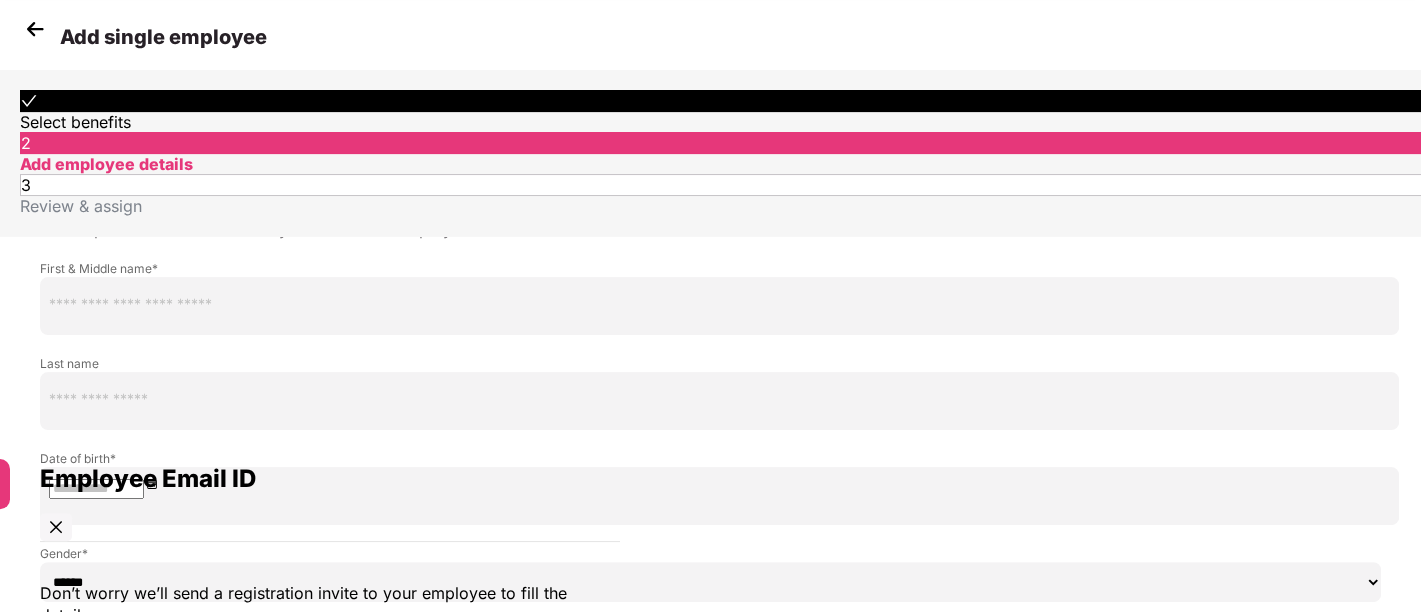 type on "**********" 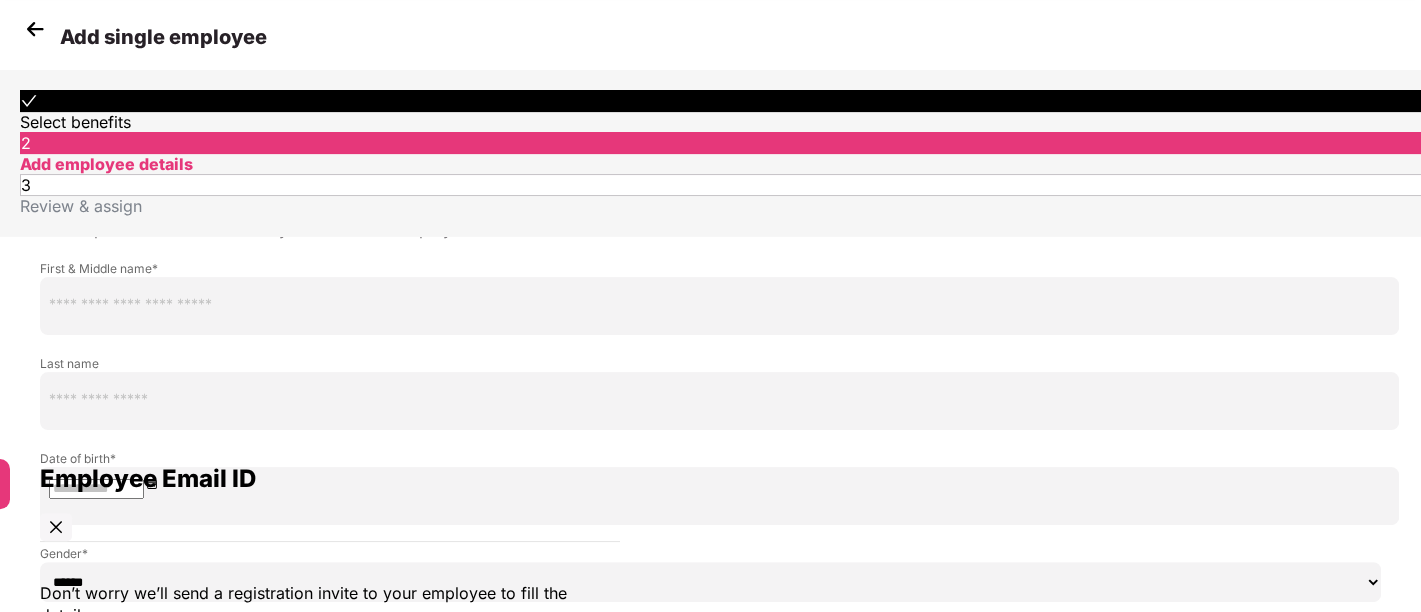 click on "Next" at bounding box center (330, 834) 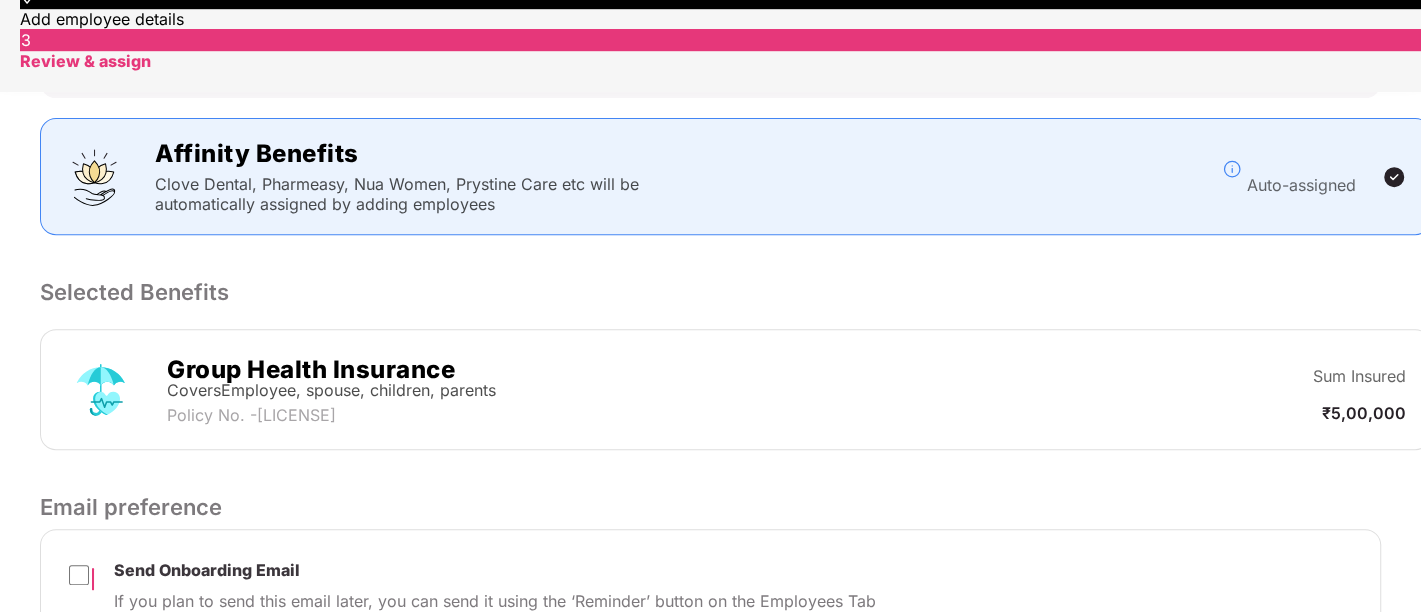 scroll, scrollTop: 524, scrollLeft: 0, axis: vertical 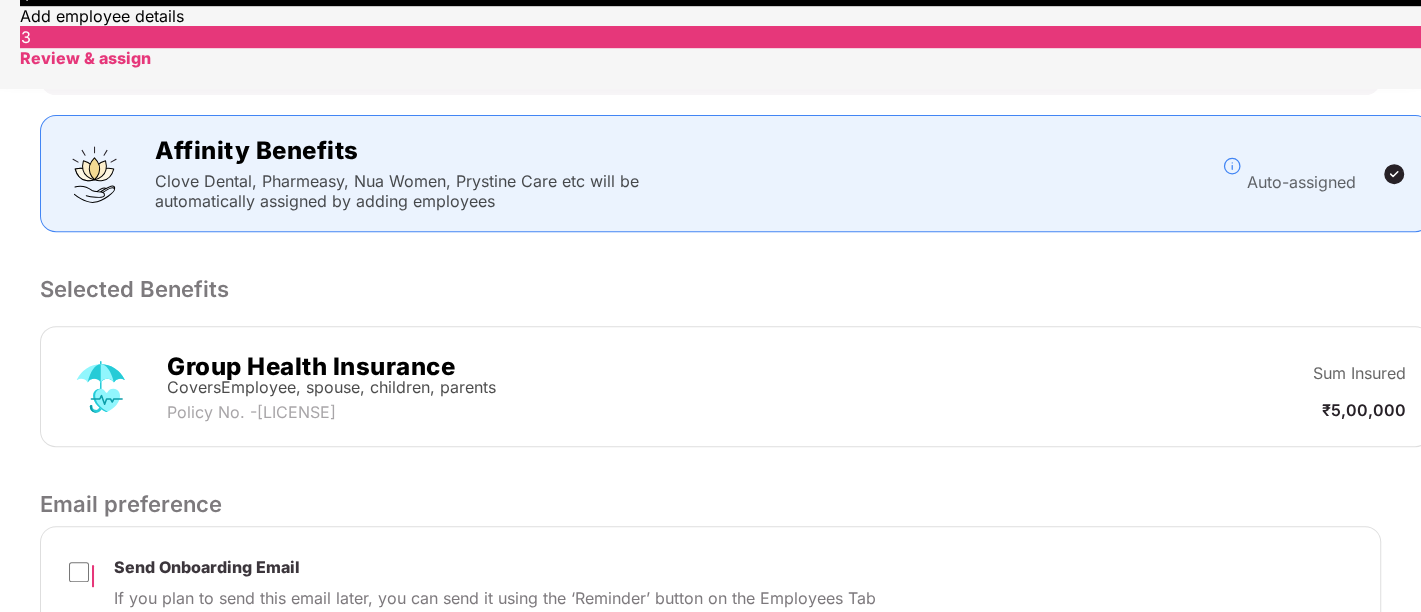 click on "Submit" at bounding box center (1172, 699) 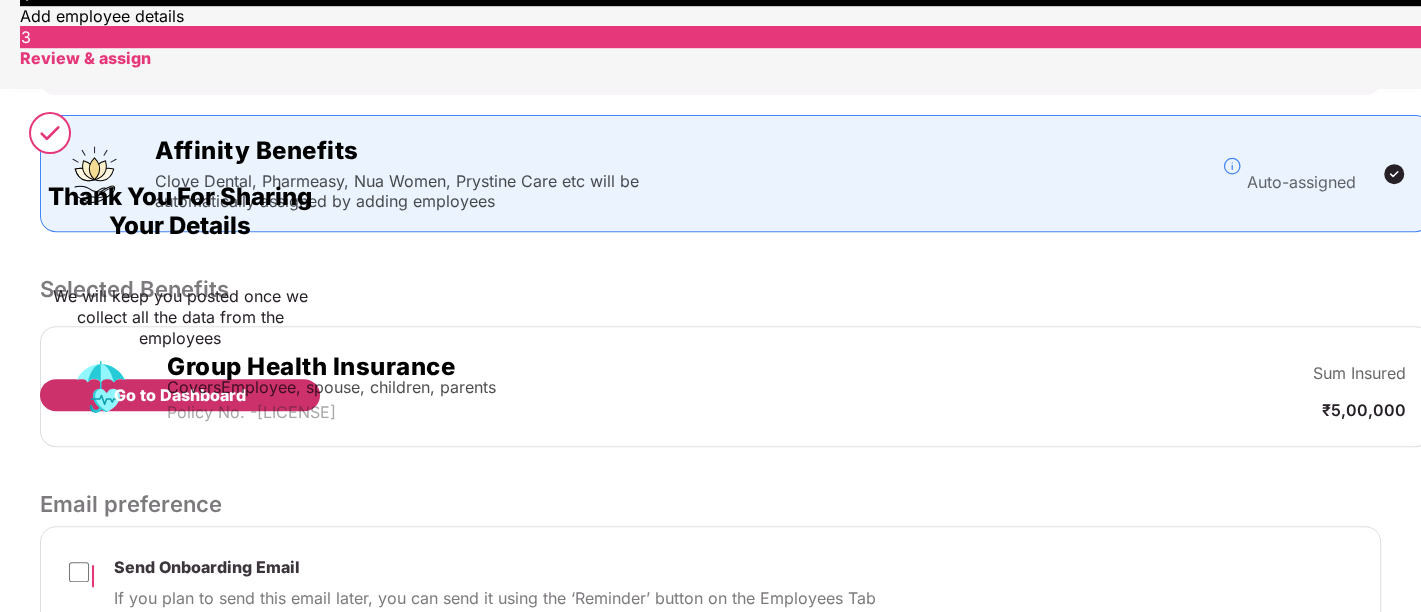click on "Go to Dashboard" at bounding box center [180, 395] 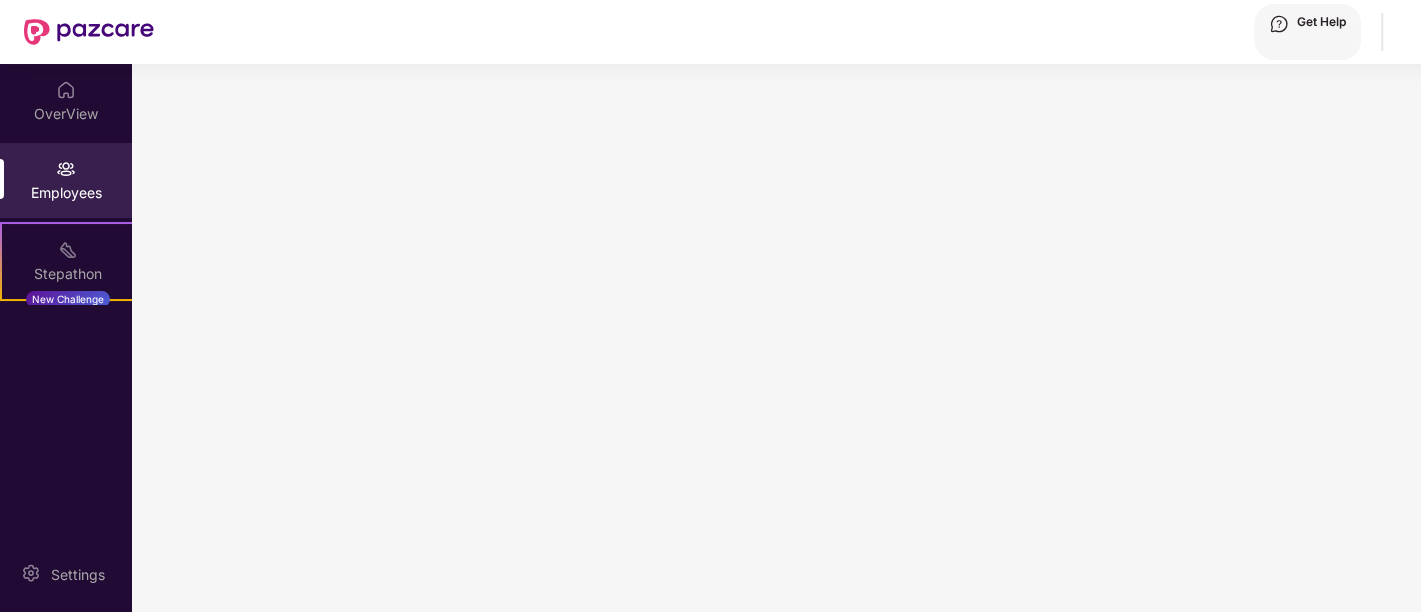 scroll, scrollTop: 0, scrollLeft: 0, axis: both 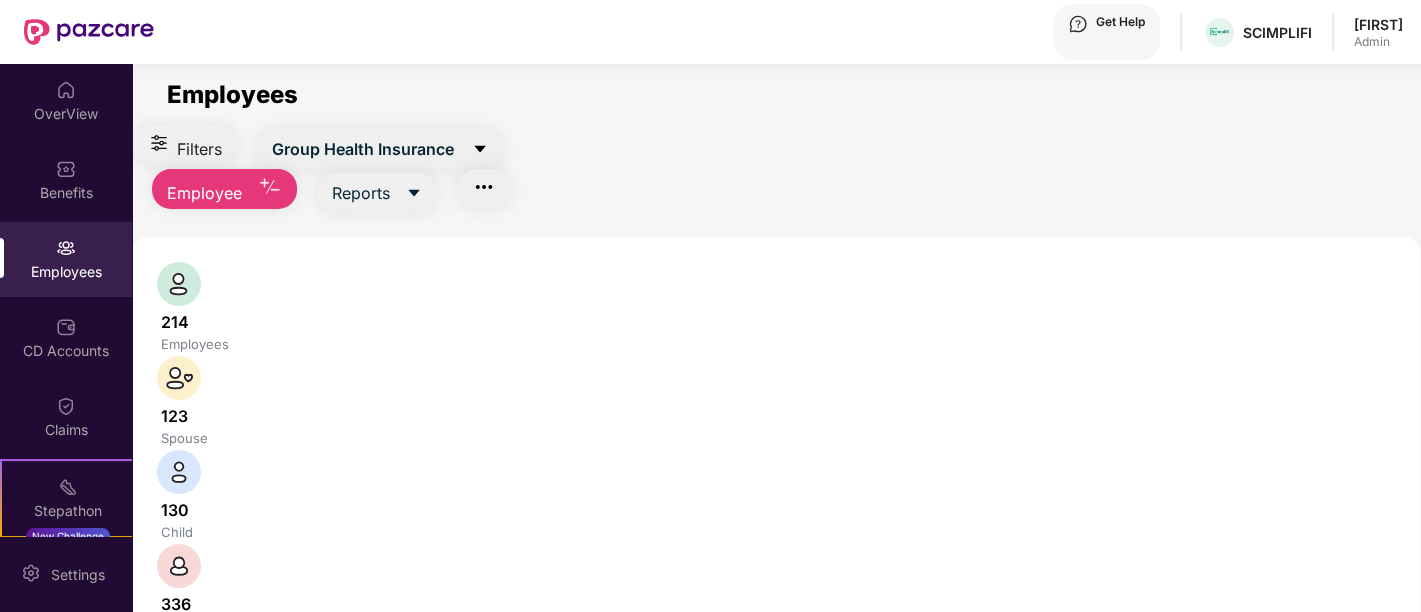 click at bounding box center (331, 776) 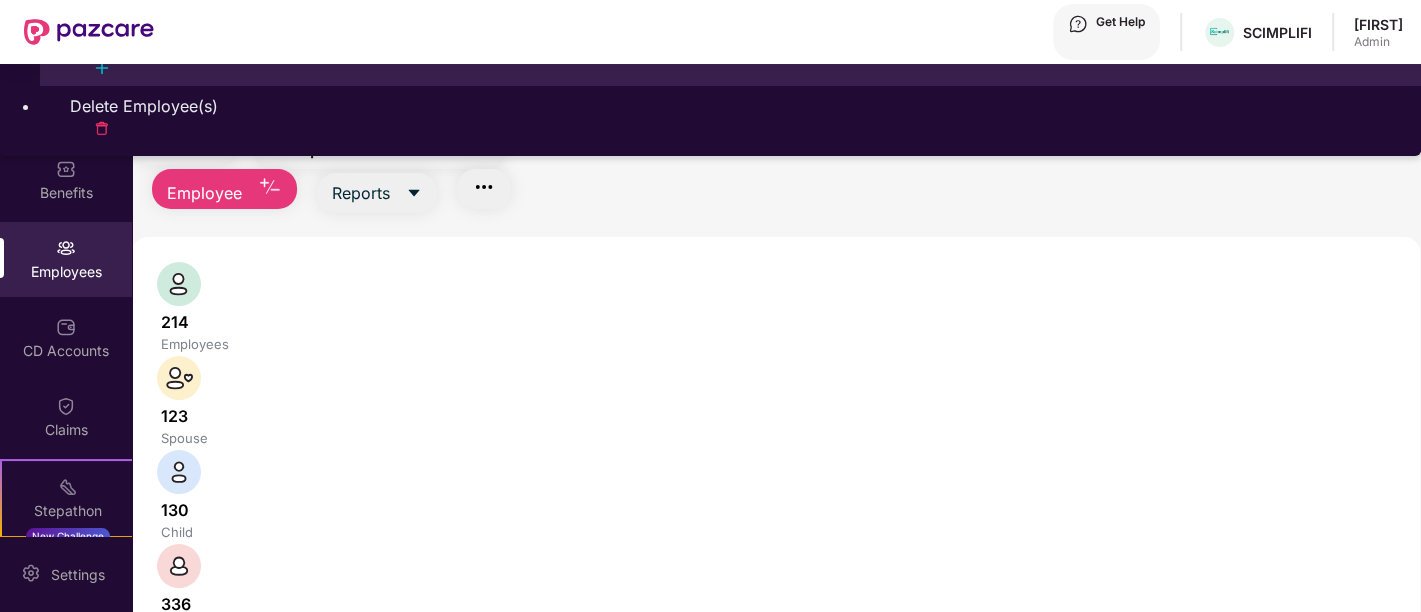 click on "Add Employee(s)" at bounding box center [730, 46] 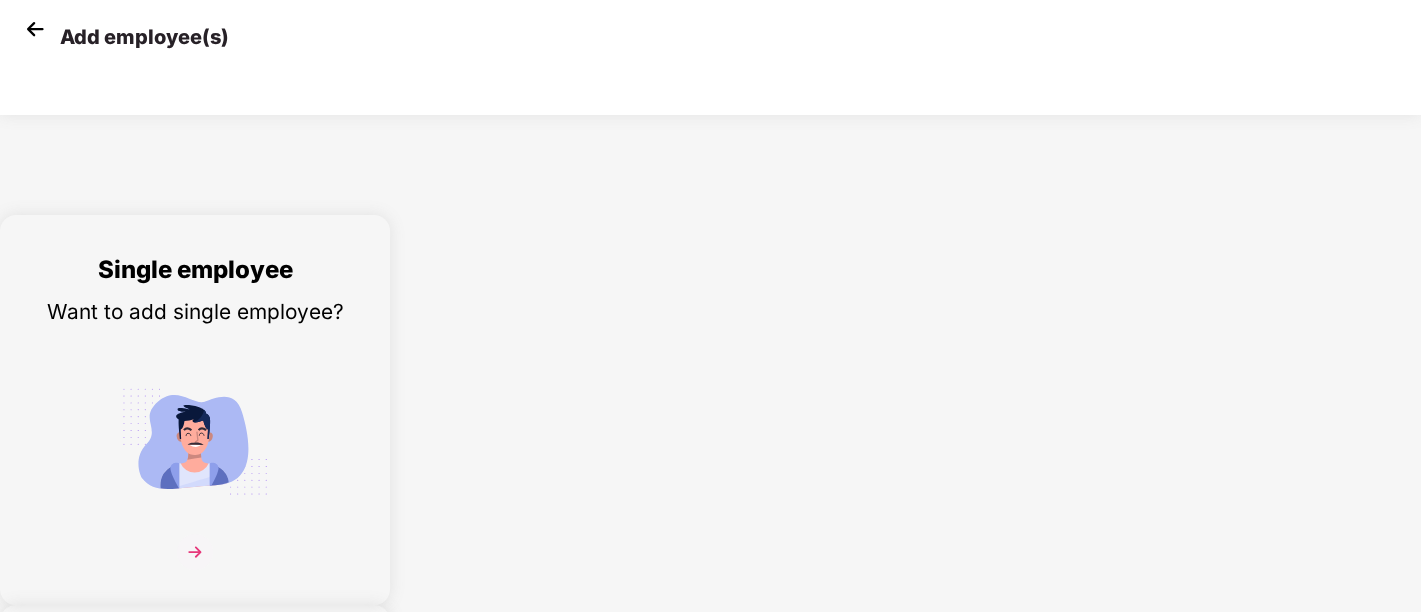 click at bounding box center [195, 567] 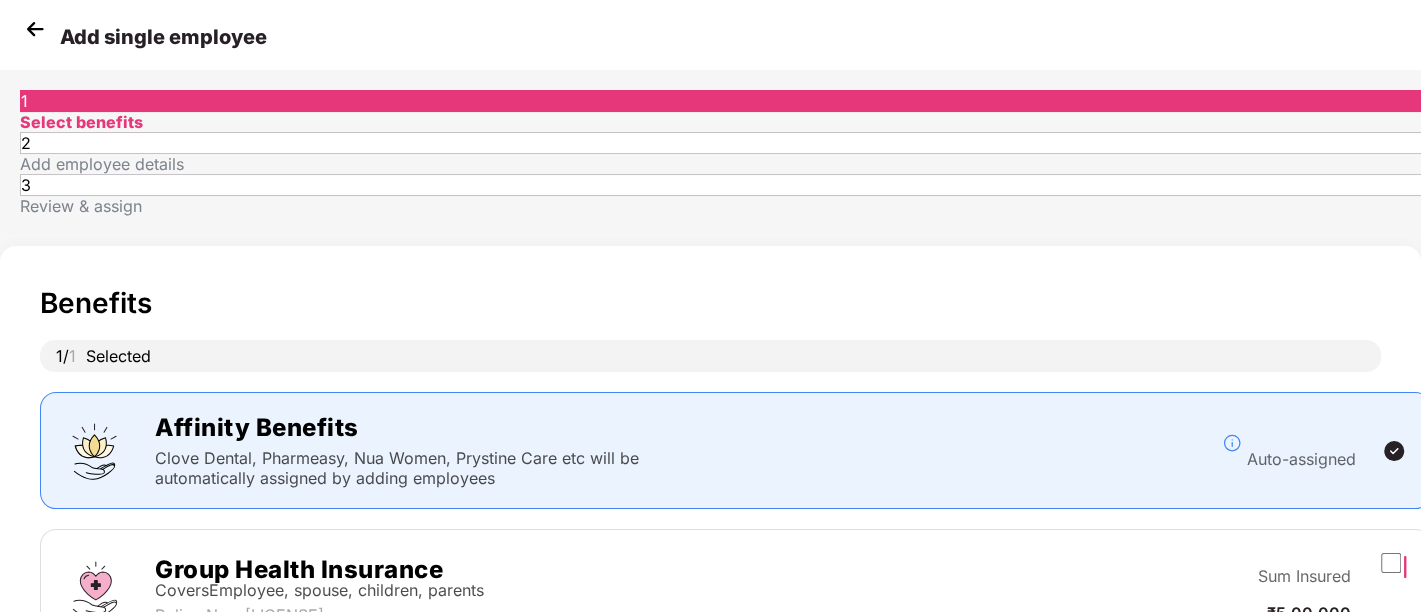 scroll, scrollTop: 125, scrollLeft: 0, axis: vertical 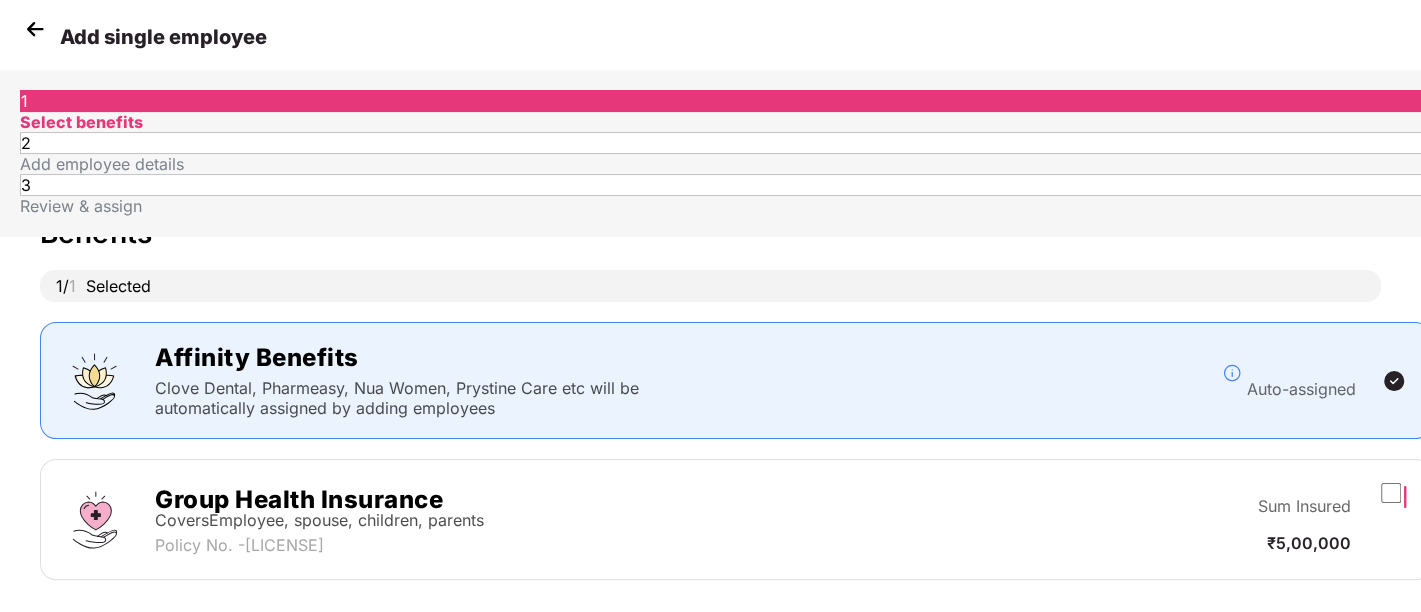 click on "Next" at bounding box center [1180, 640] 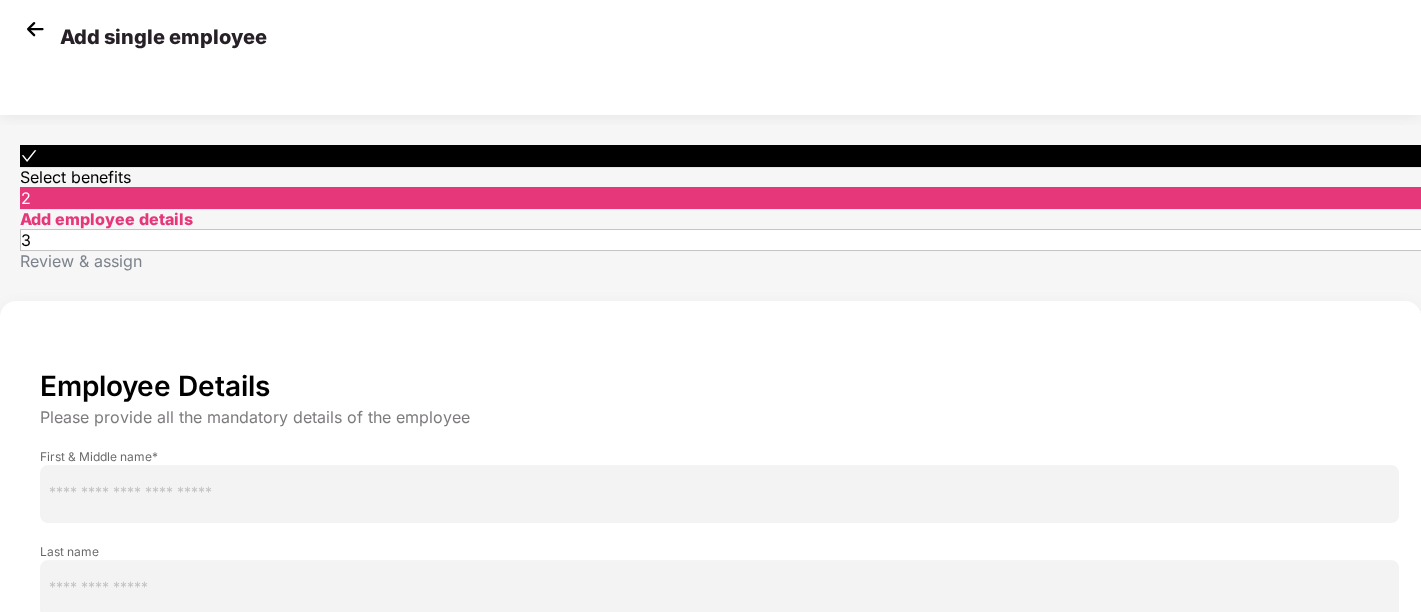 scroll, scrollTop: 188, scrollLeft: 0, axis: vertical 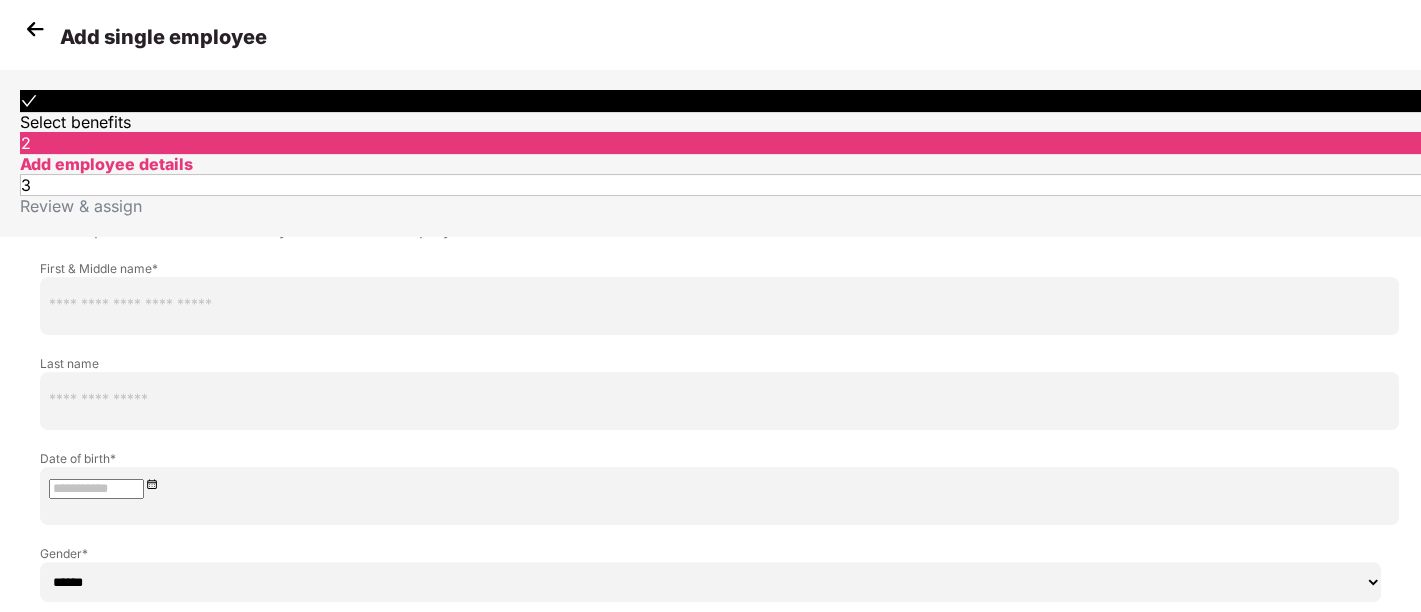 click on "Don’t have all mandatory details with me?" at bounding box center (197, 979) 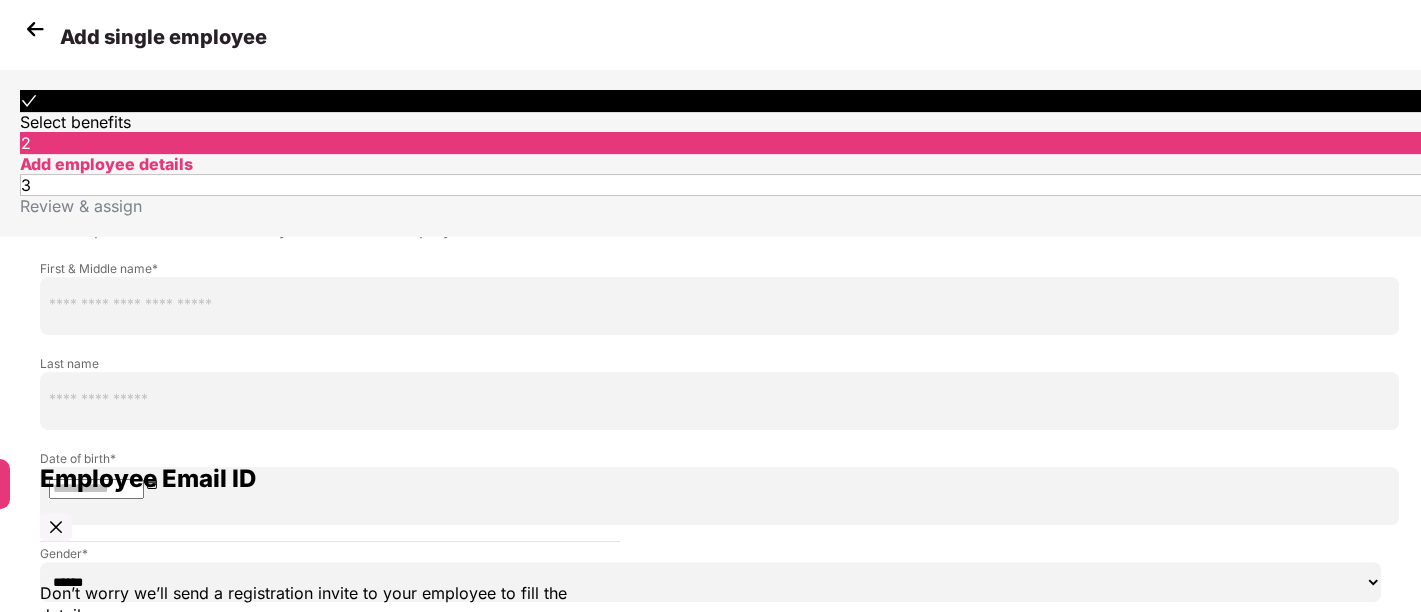 paste on "**********" 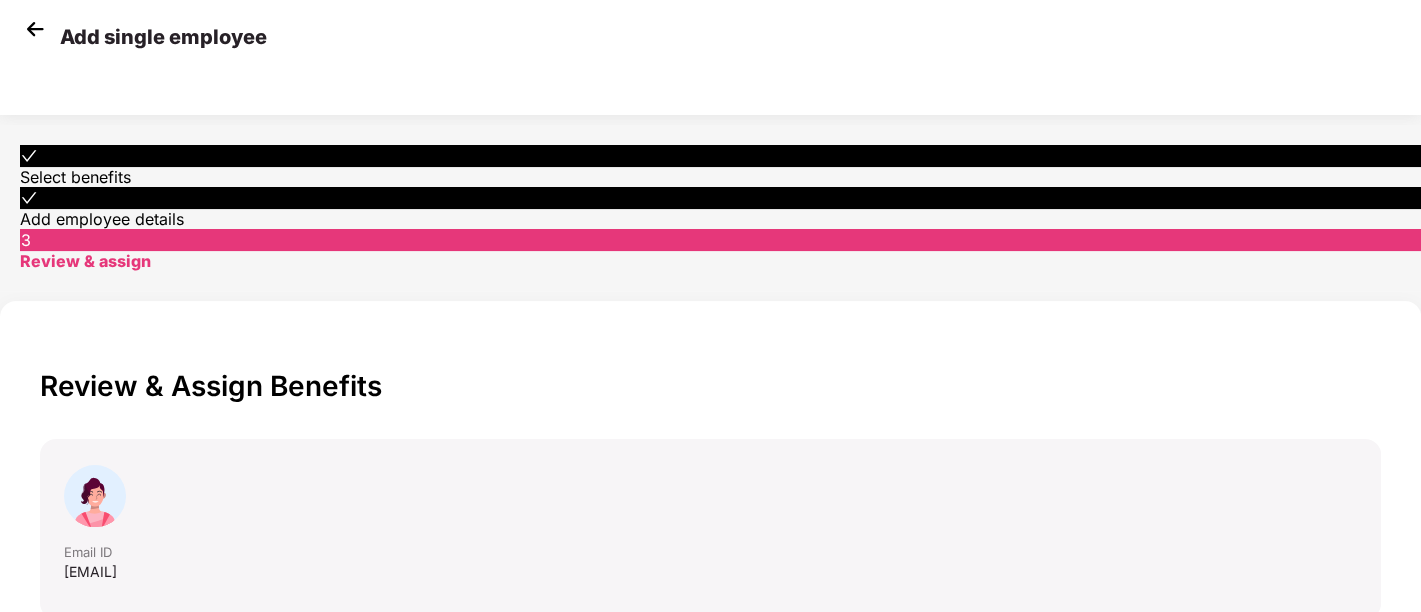 scroll, scrollTop: 524, scrollLeft: 0, axis: vertical 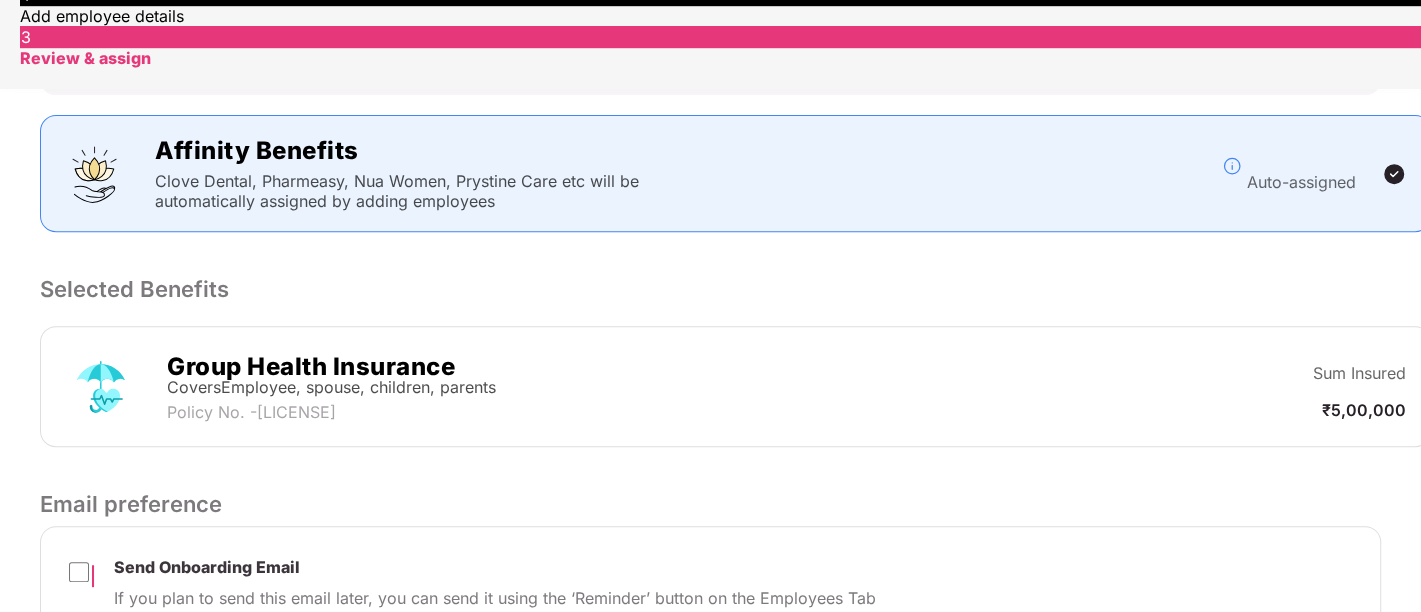 click on "Submit" at bounding box center (1172, 699) 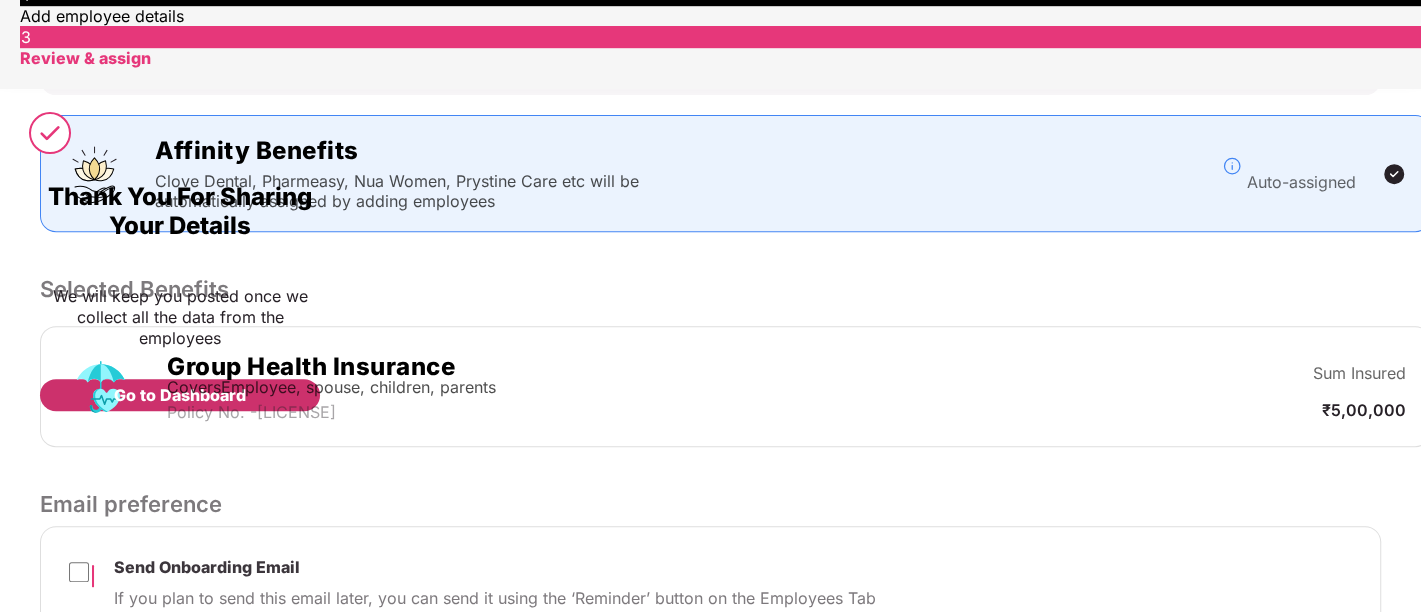 click on "Go to Dashboard" at bounding box center (180, 395) 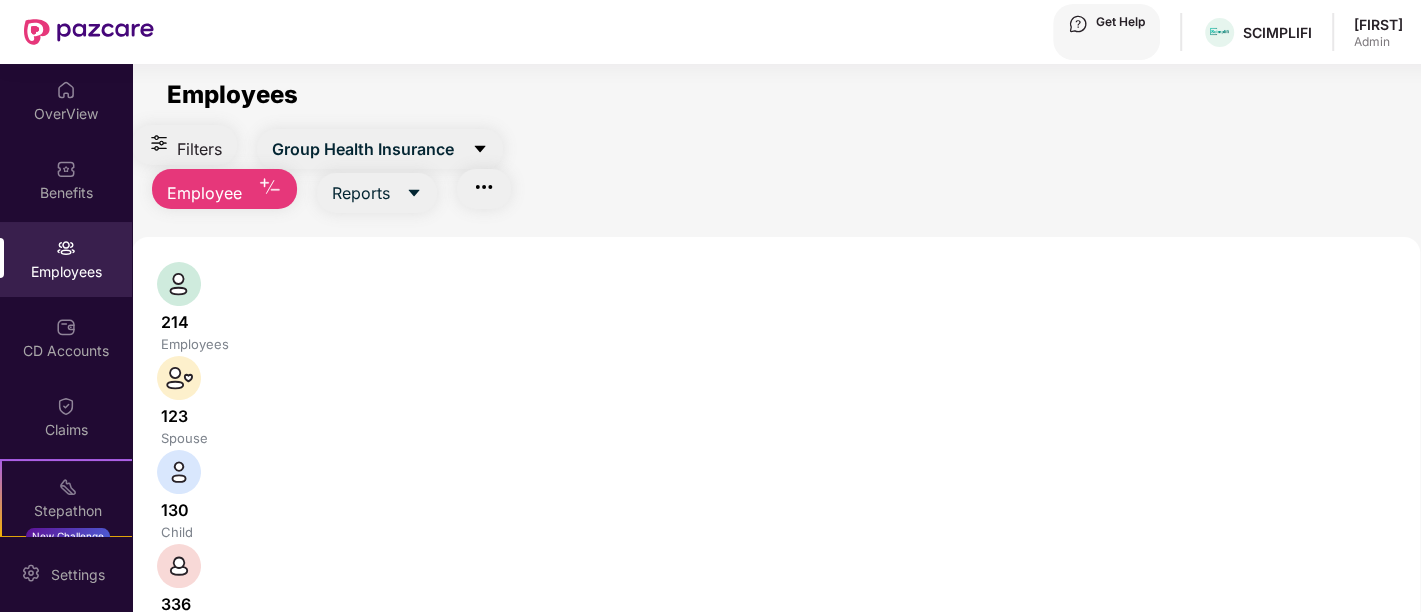 click at bounding box center (331, 776) 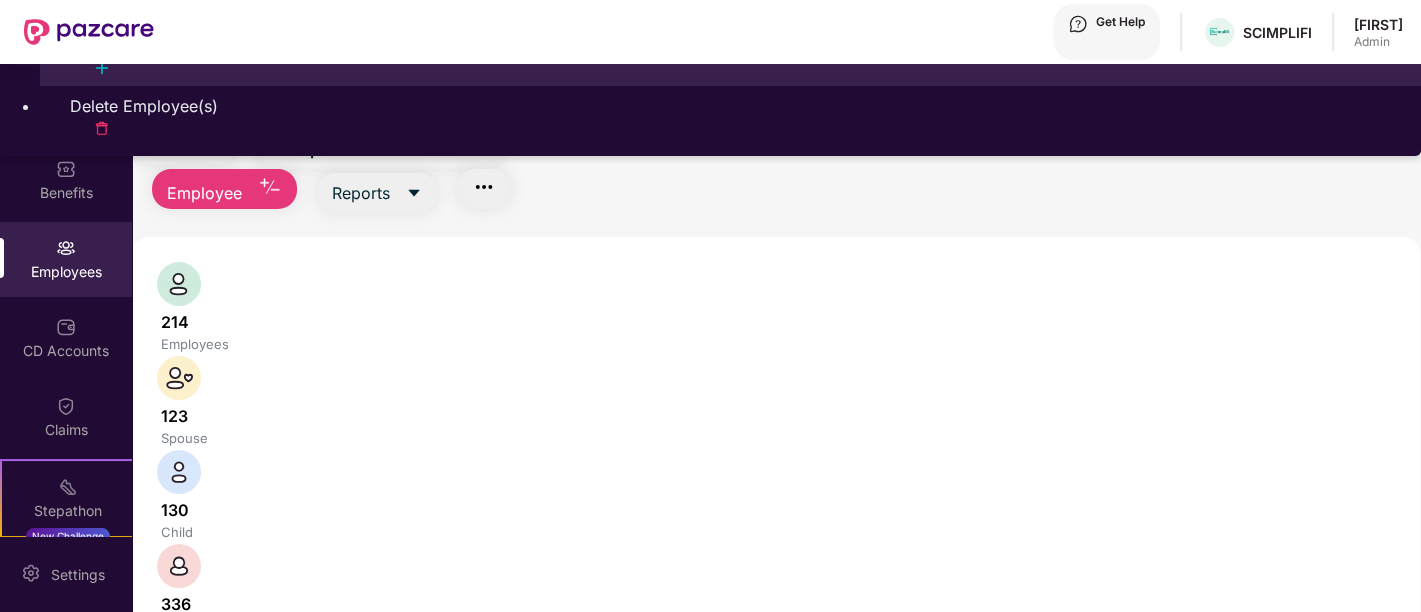 click on "Add Employee(s)" at bounding box center (730, 56) 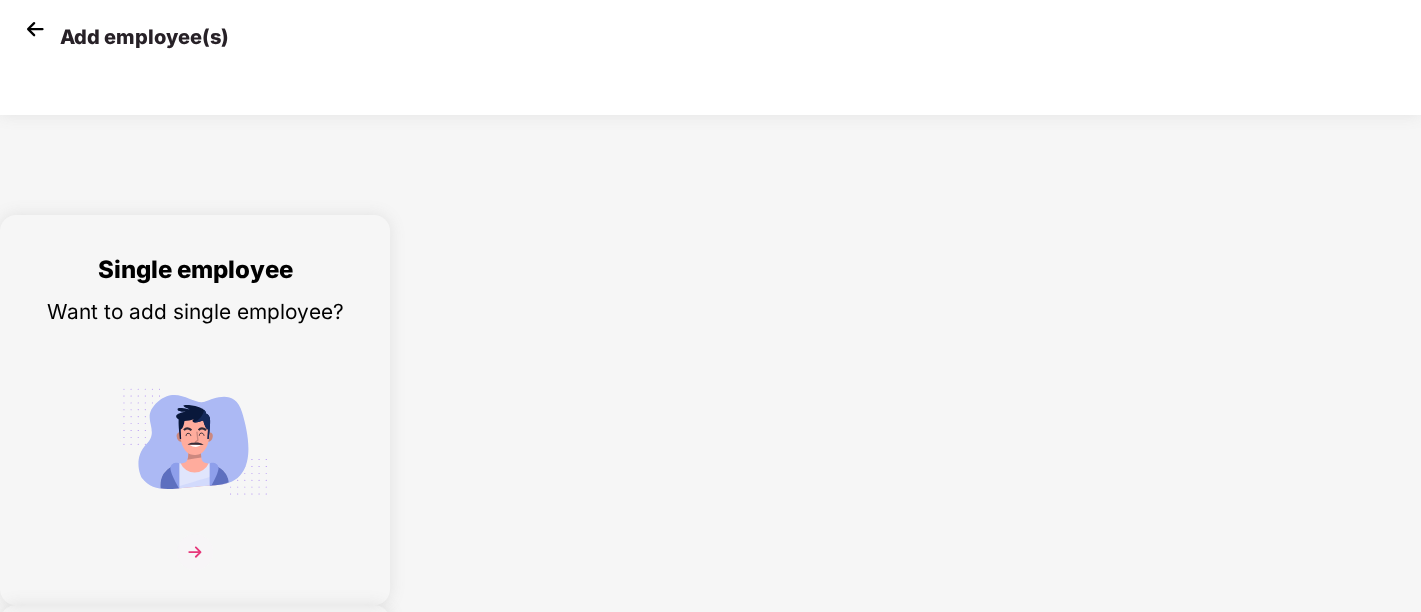 click at bounding box center [195, 552] 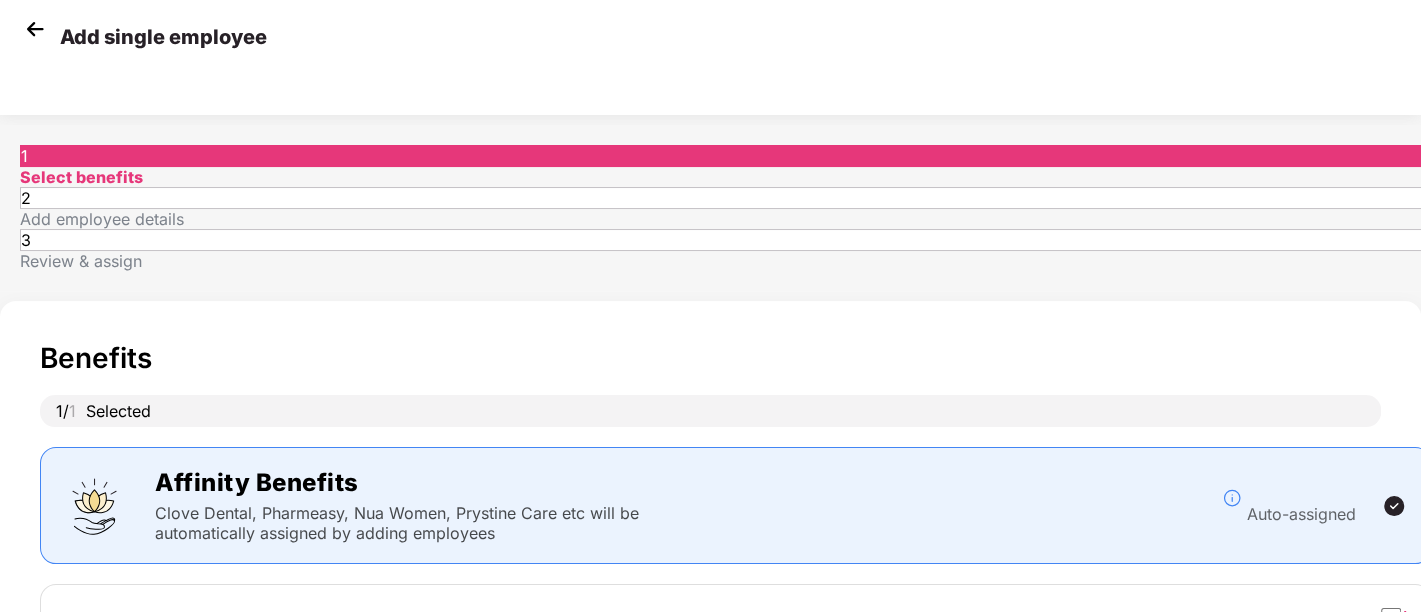 scroll, scrollTop: 125, scrollLeft: 0, axis: vertical 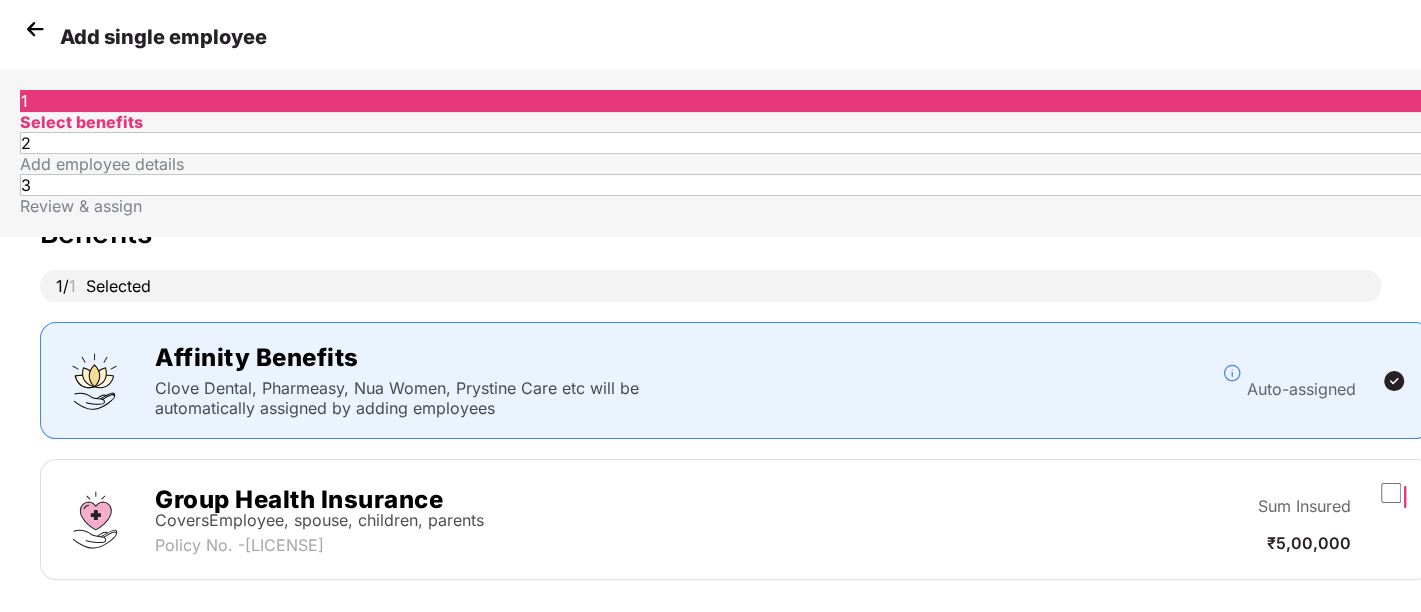 click on "Next" at bounding box center [1180, 640] 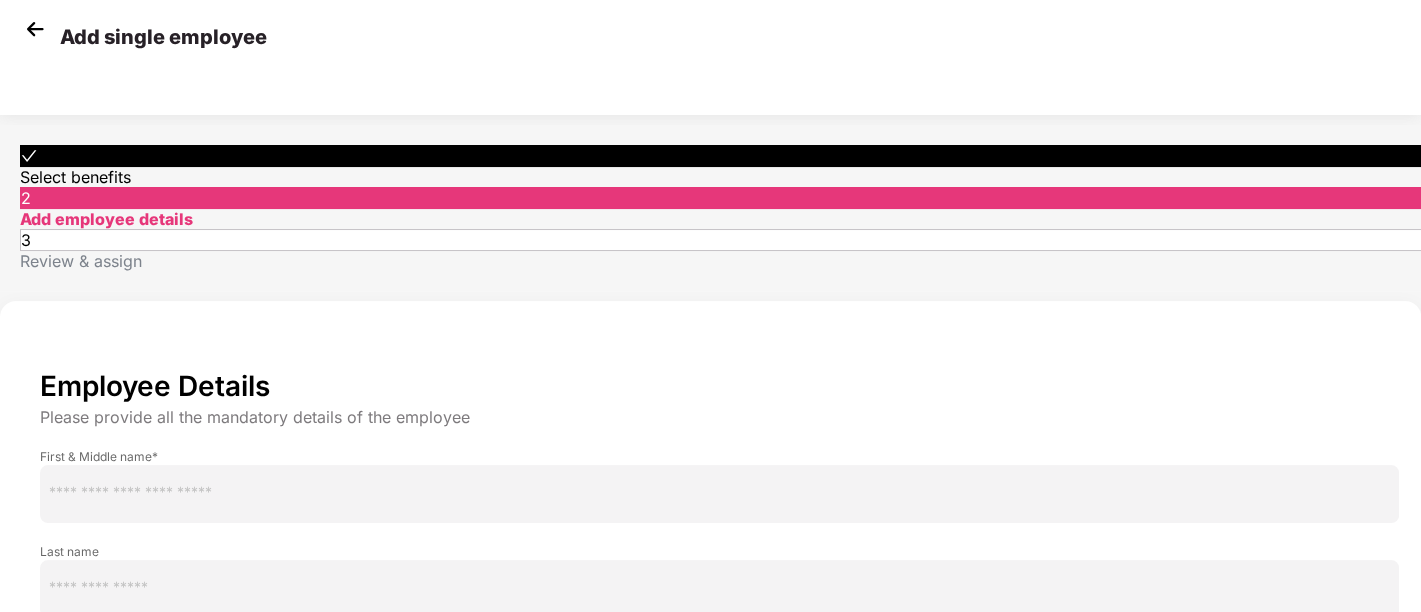 scroll, scrollTop: 188, scrollLeft: 0, axis: vertical 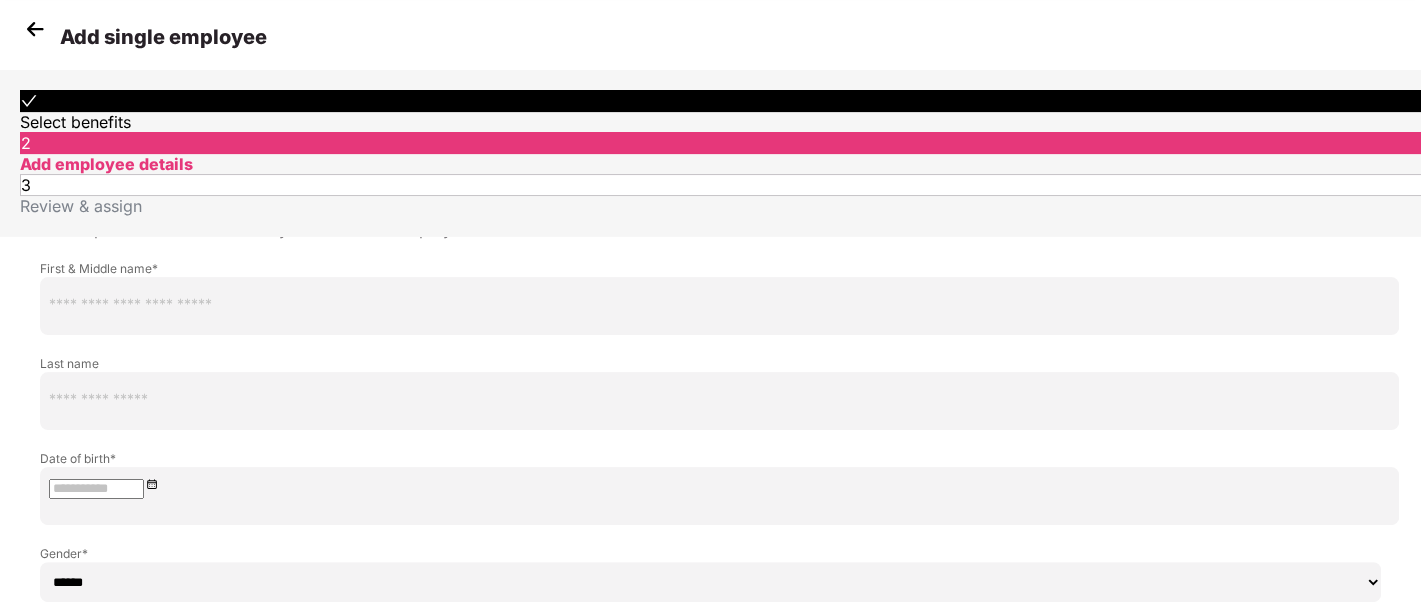 click on "Don’t have all mandatory details with me?" at bounding box center (197, 979) 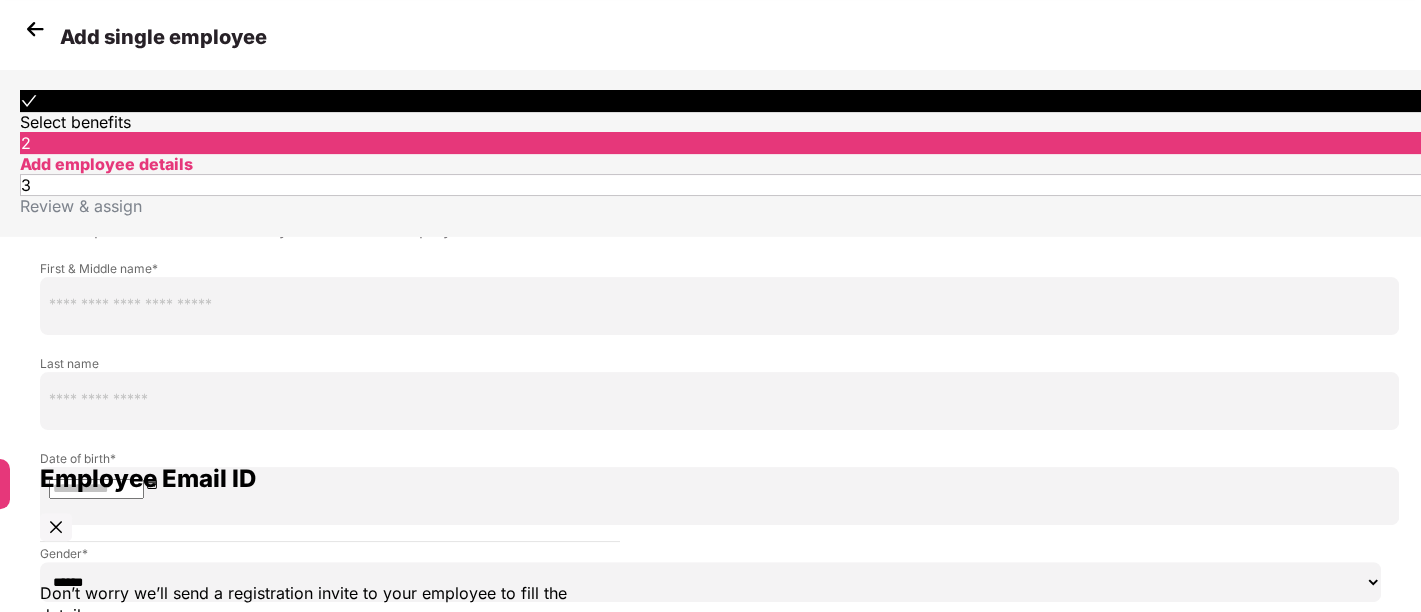 click at bounding box center (339, 715) 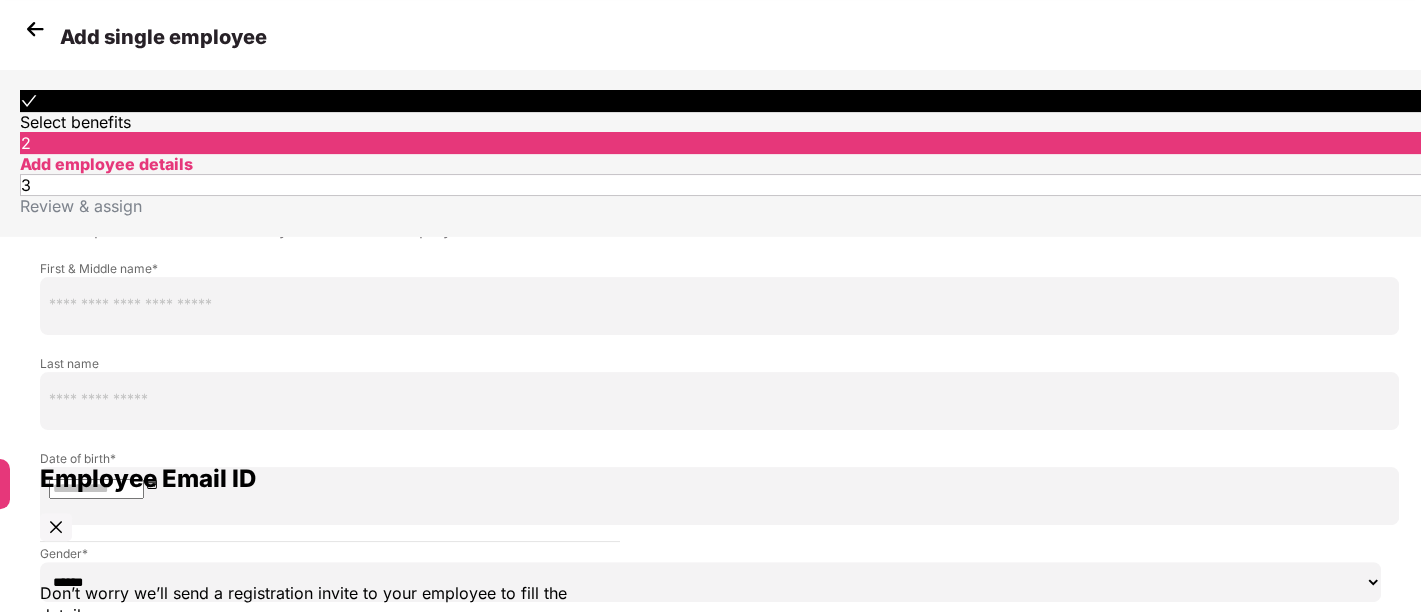 type on "**********" 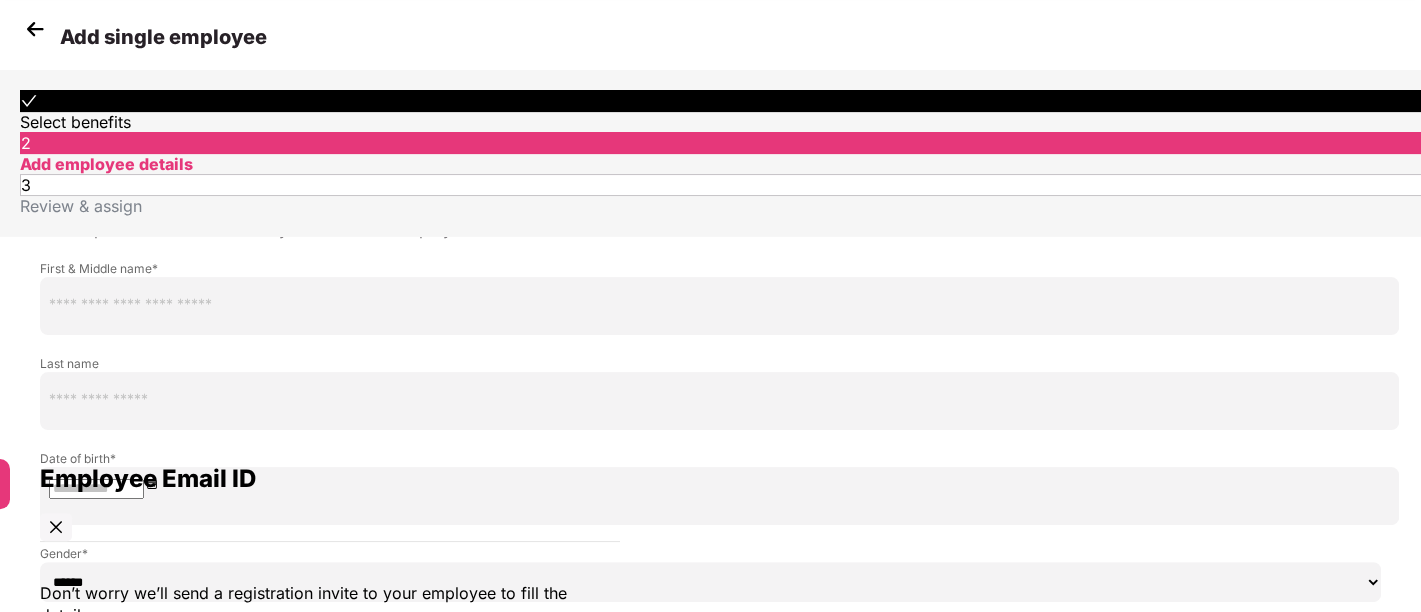 click on "Next" at bounding box center [330, 834] 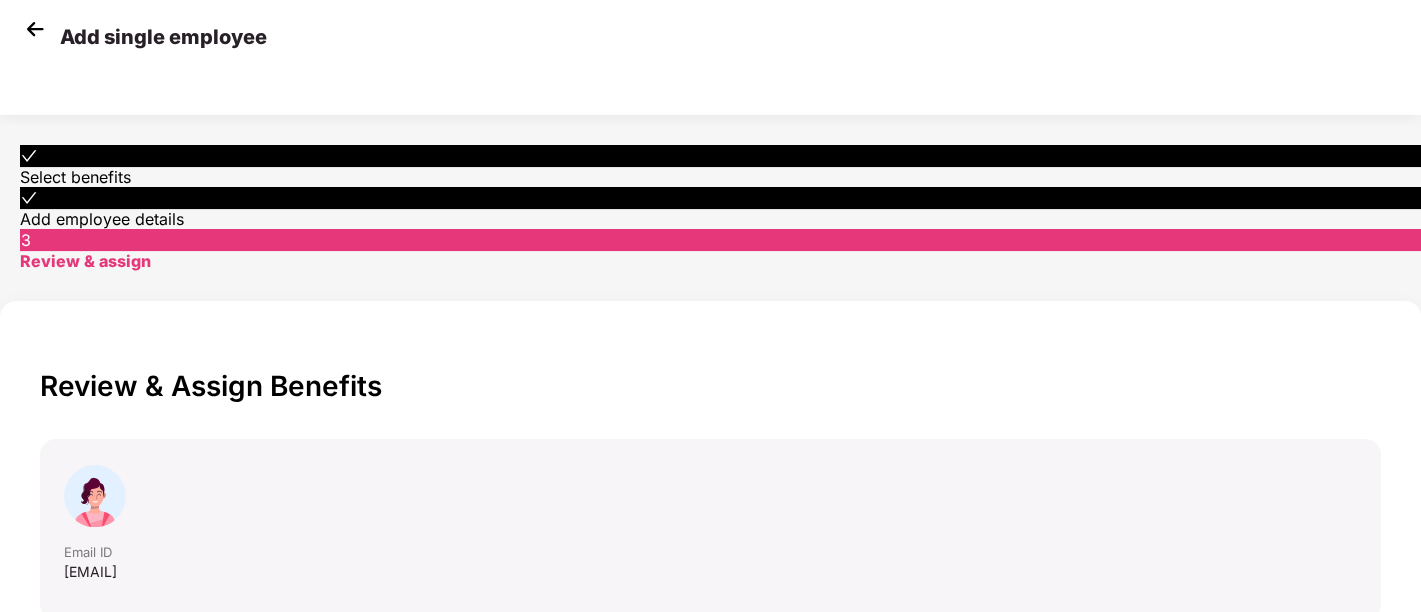 scroll, scrollTop: 524, scrollLeft: 0, axis: vertical 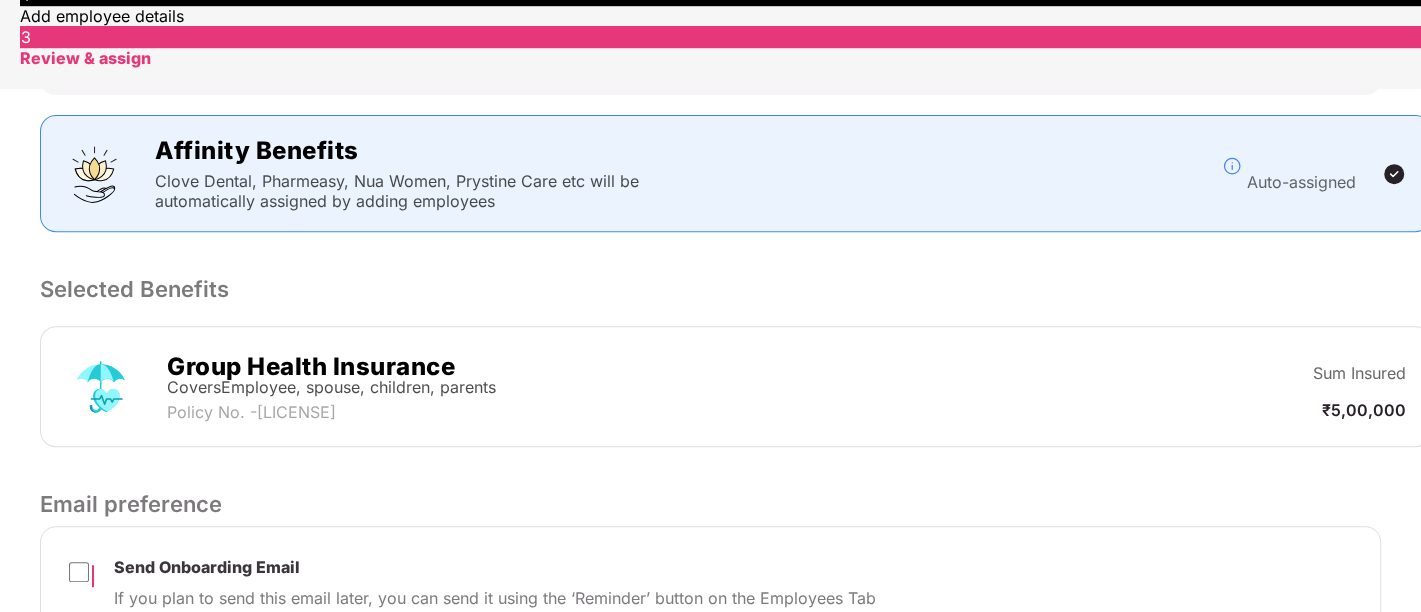click on "Submit" at bounding box center [1172, 699] 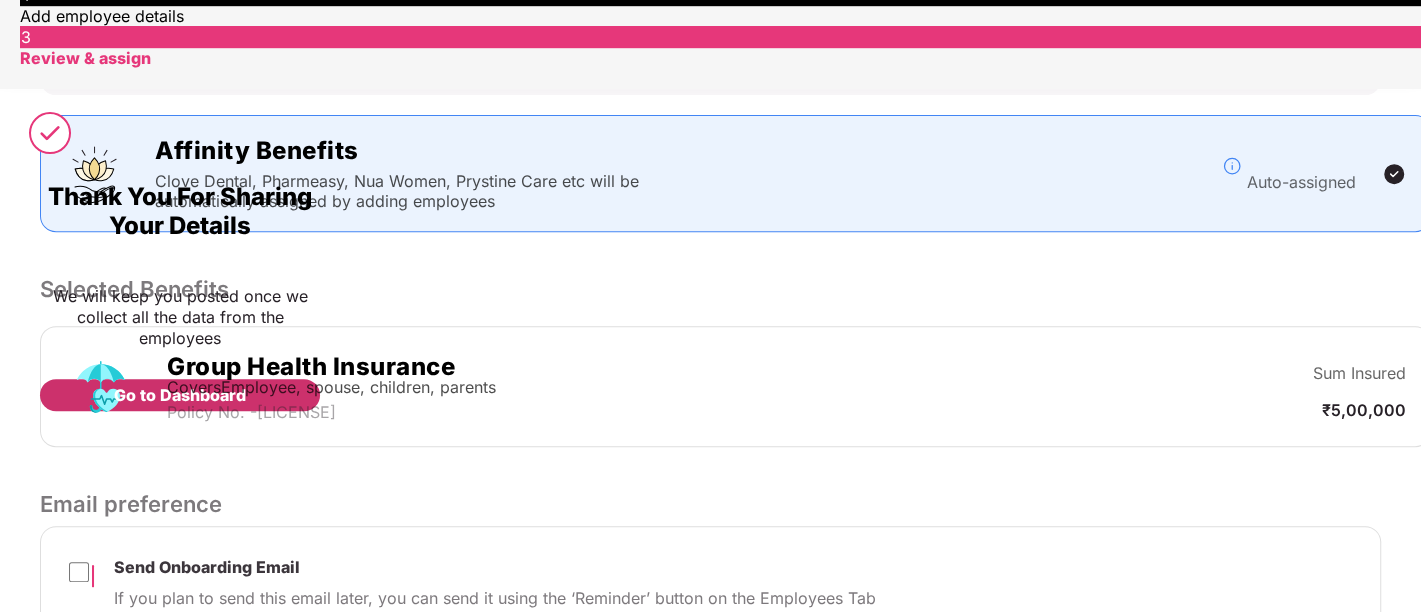 click on "Go to Dashboard" at bounding box center (180, 395) 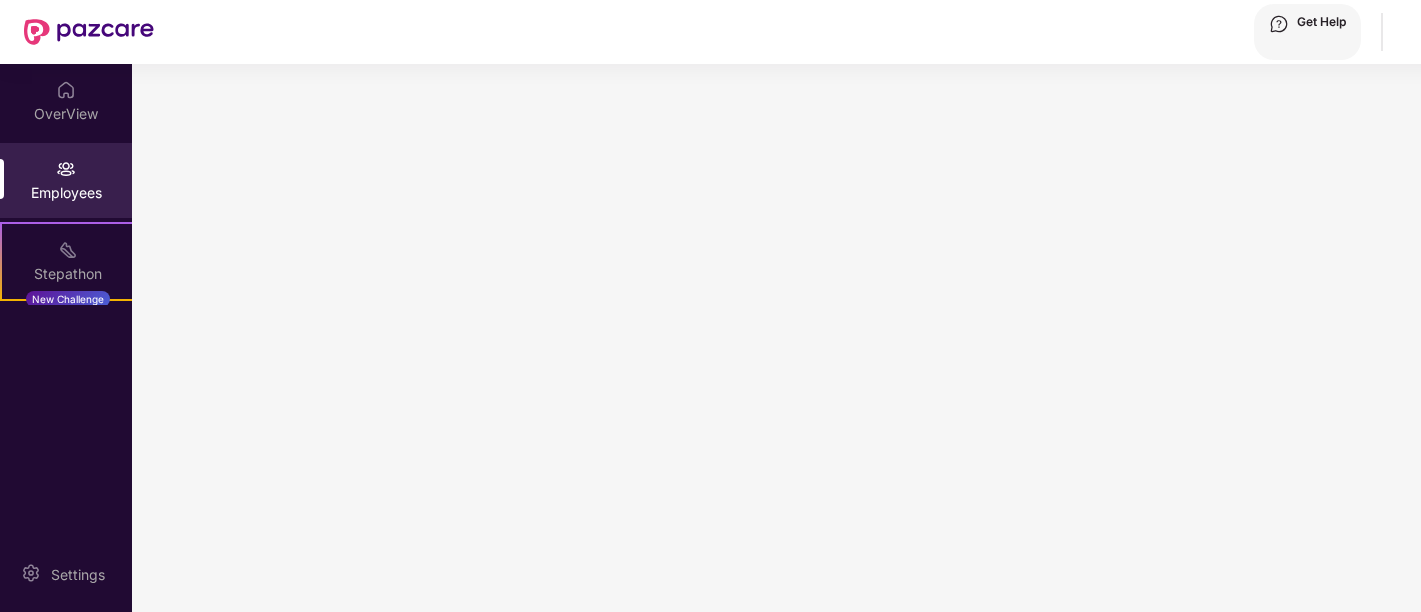 scroll, scrollTop: 0, scrollLeft: 0, axis: both 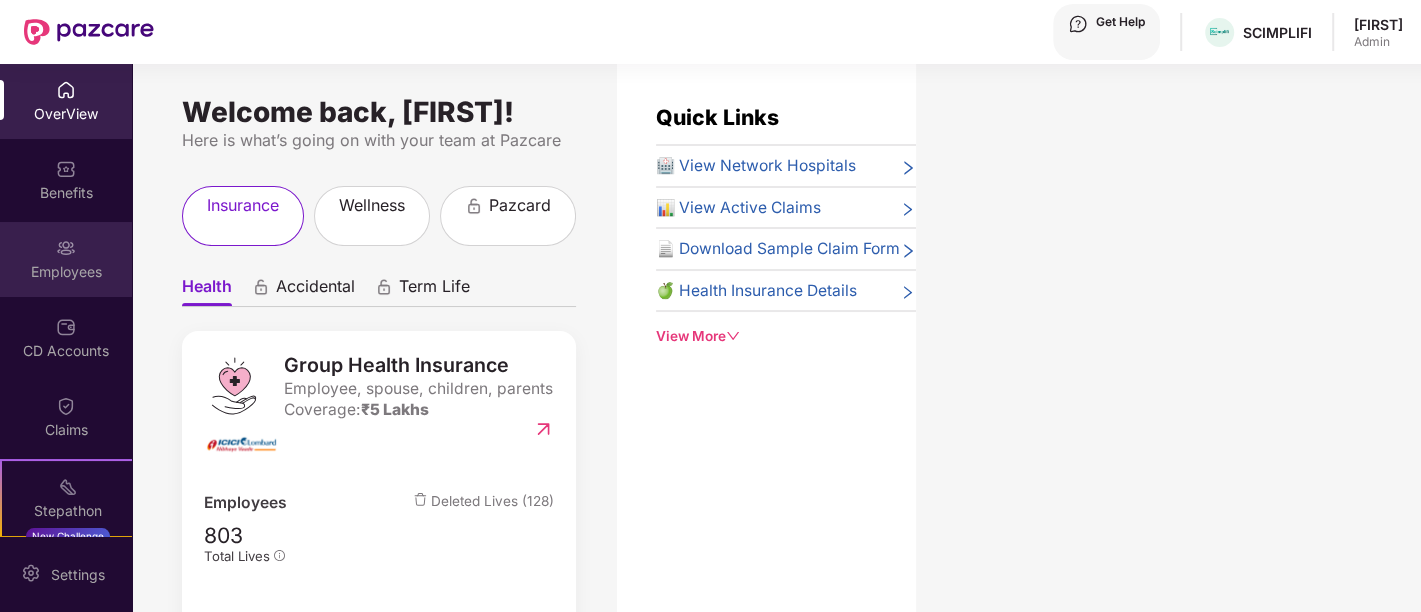 click on "Employees" at bounding box center [66, 114] 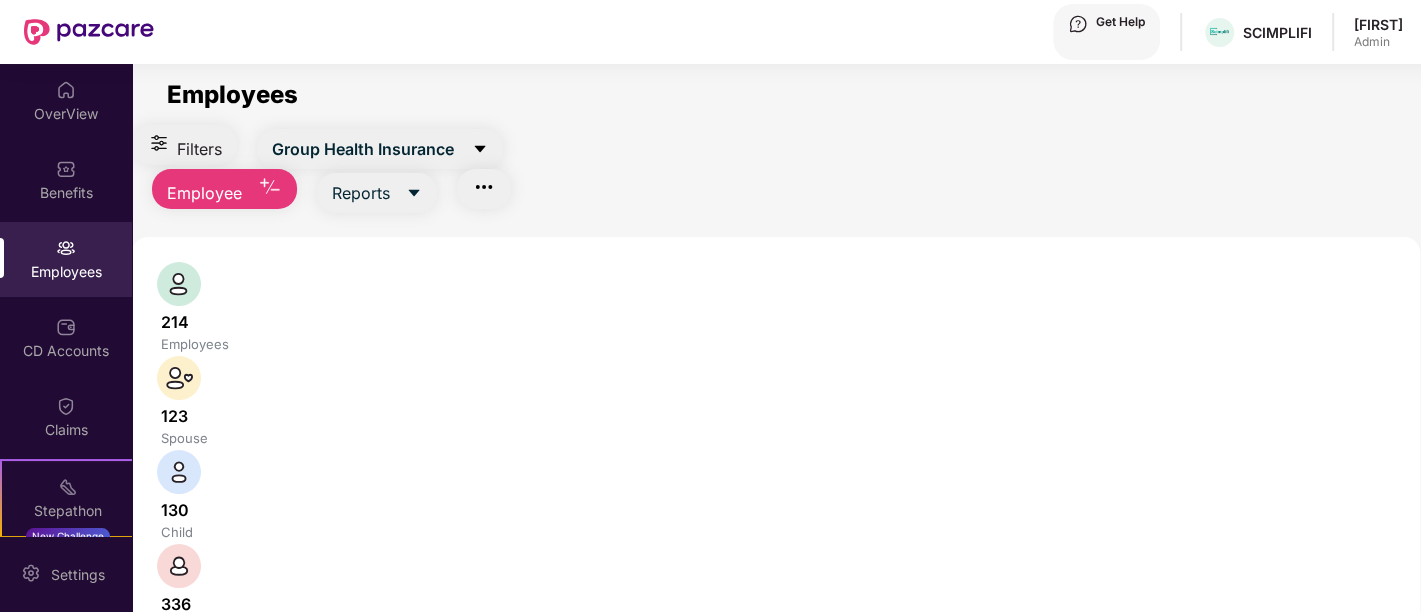click at bounding box center [331, 776] 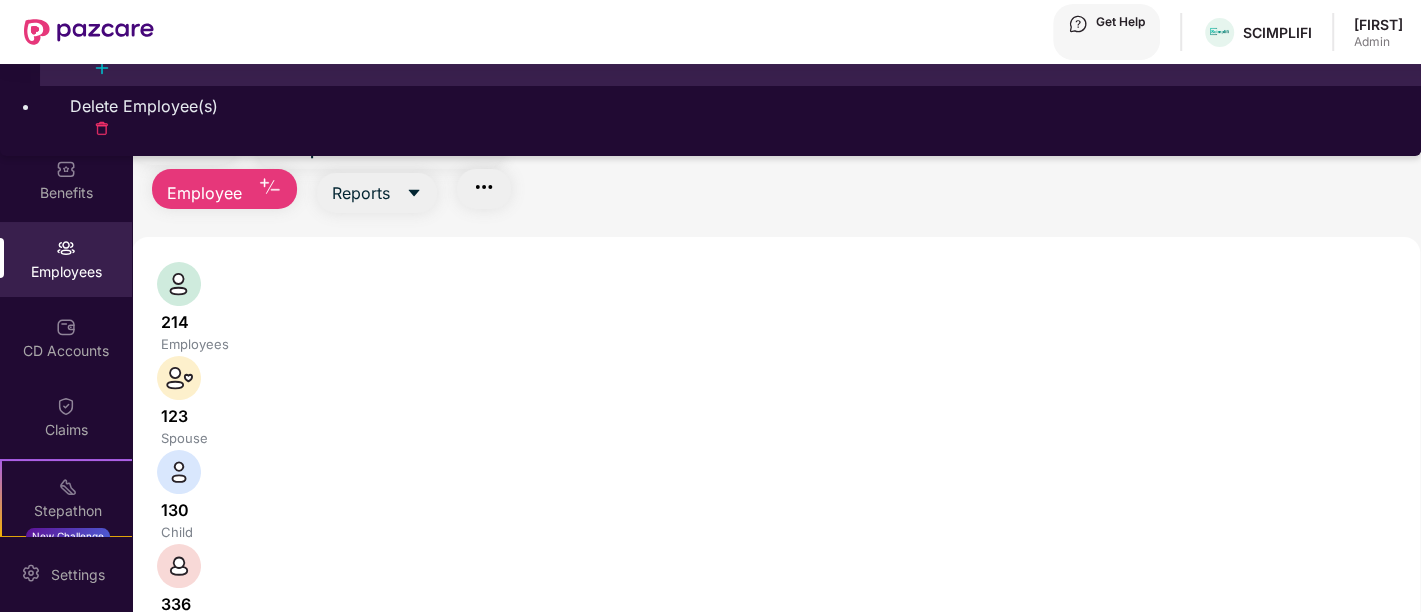 click on "Add Employee(s)" at bounding box center [730, 56] 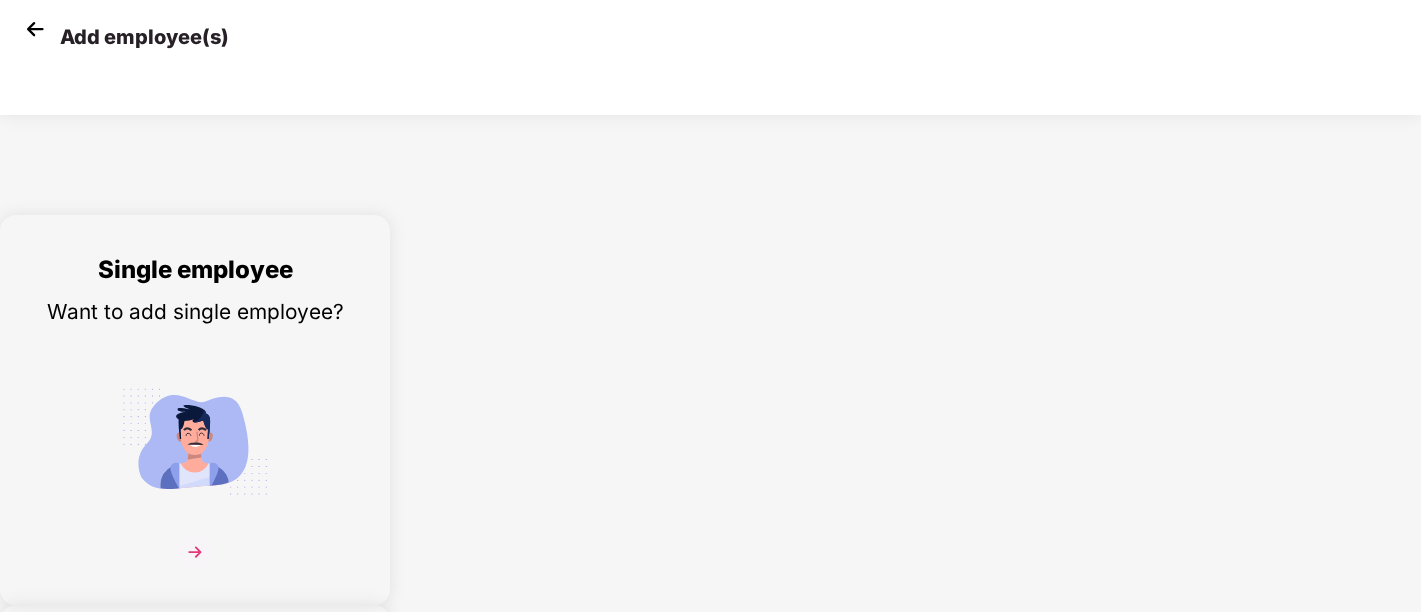 click at bounding box center (195, 552) 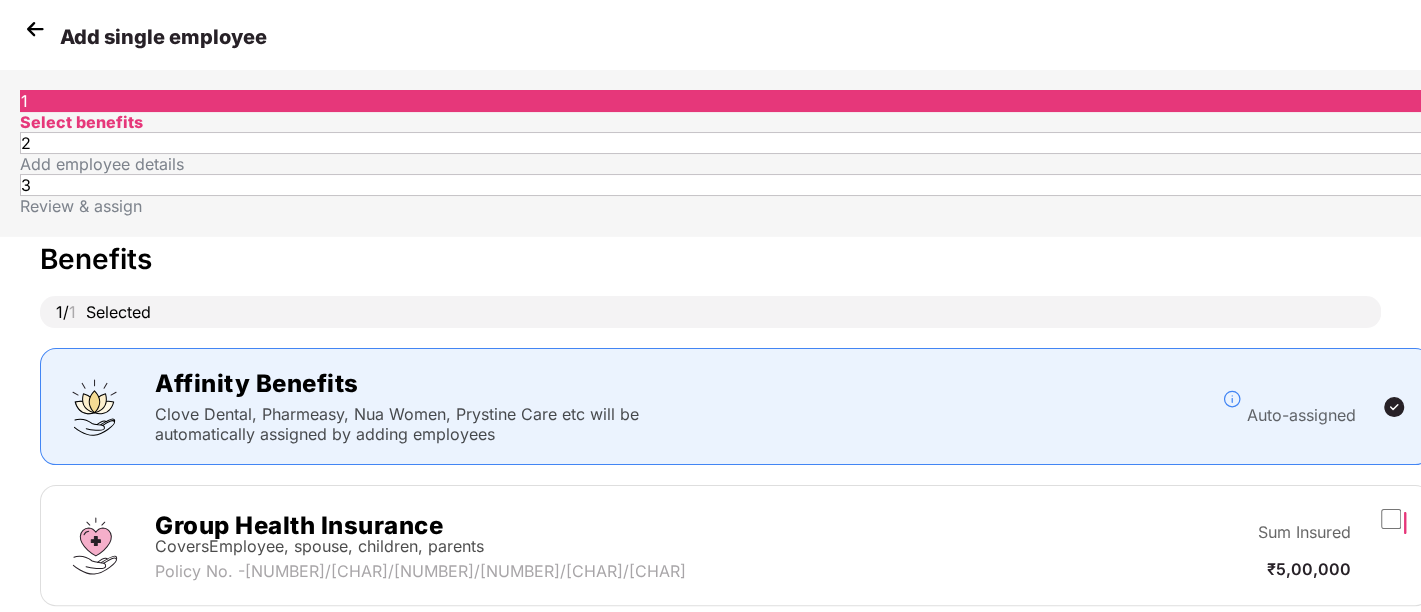 scroll, scrollTop: 125, scrollLeft: 0, axis: vertical 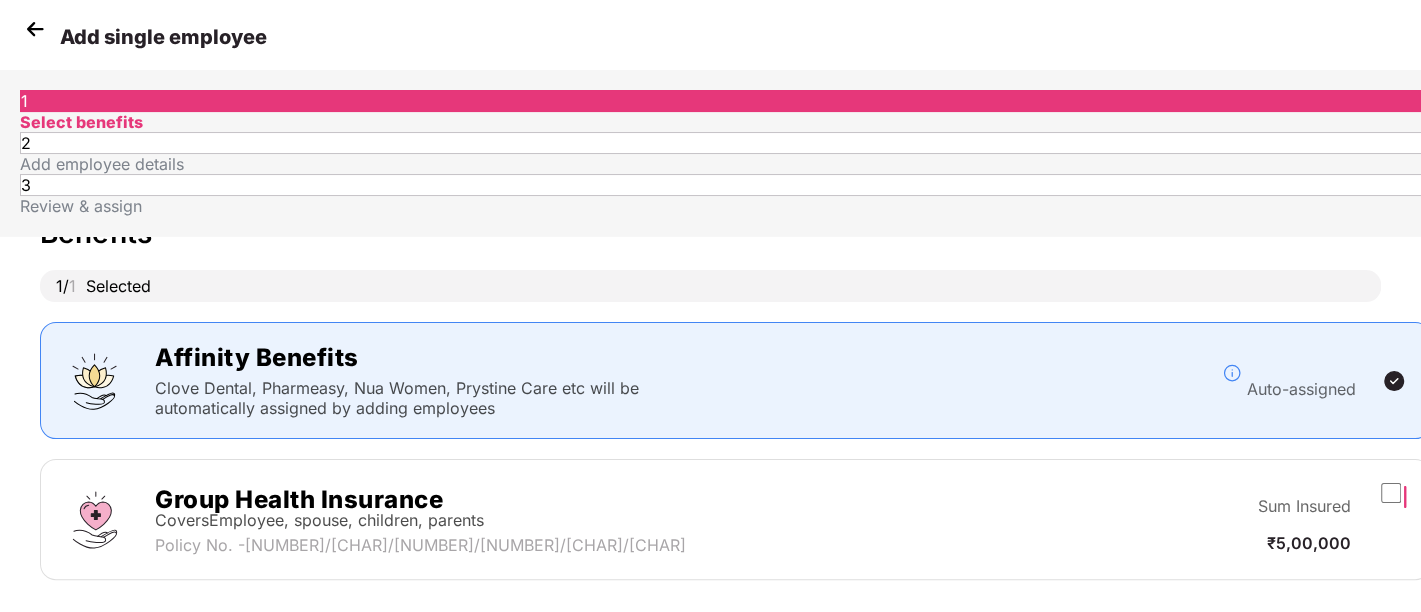 click on "Next" at bounding box center (1180, 640) 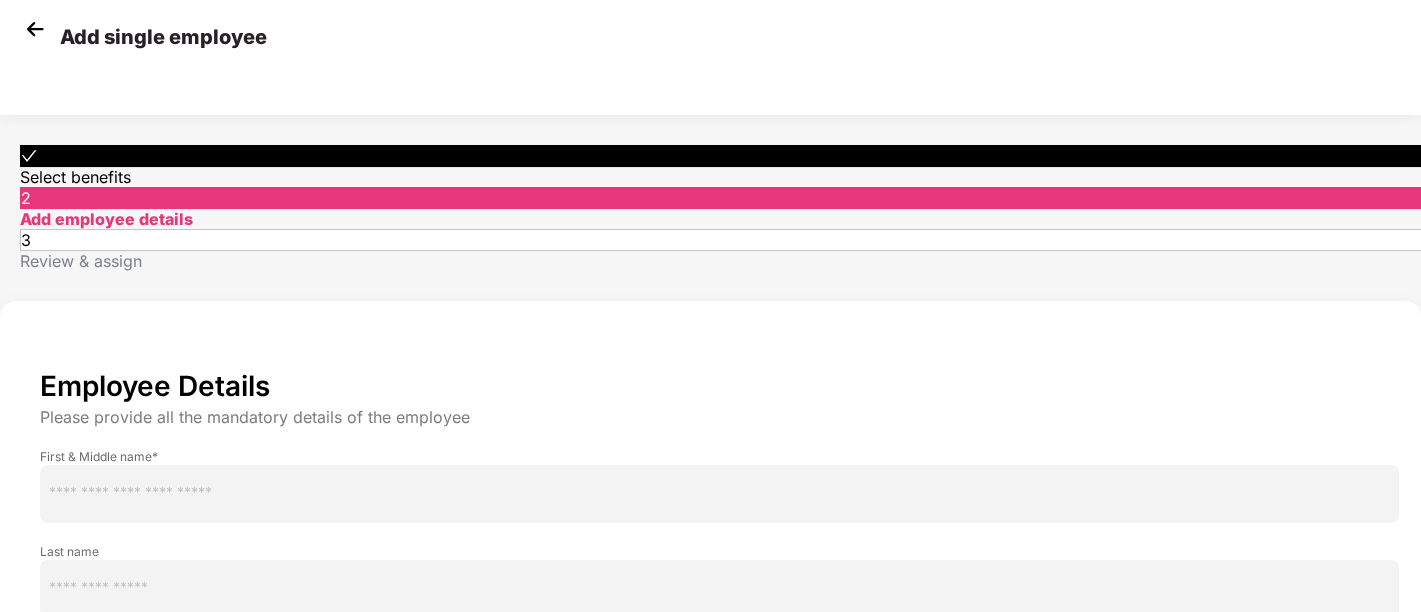scroll, scrollTop: 188, scrollLeft: 0, axis: vertical 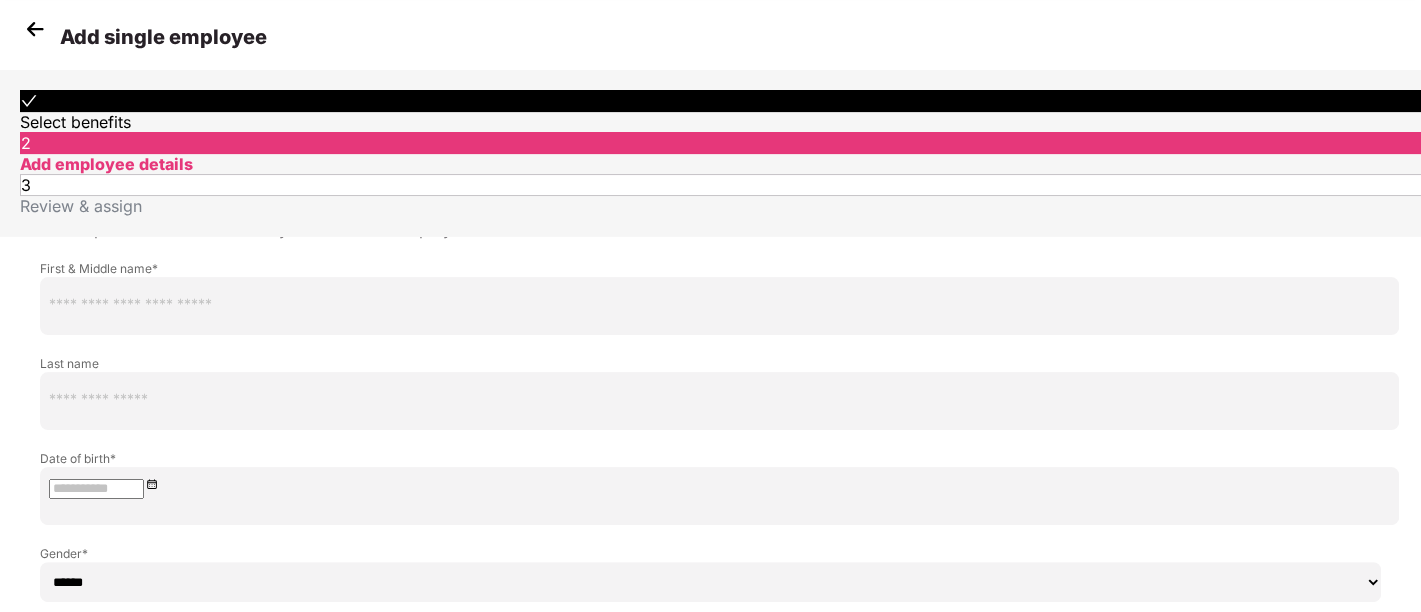 click on "Don’t have all mandatory details with me?" at bounding box center (197, 979) 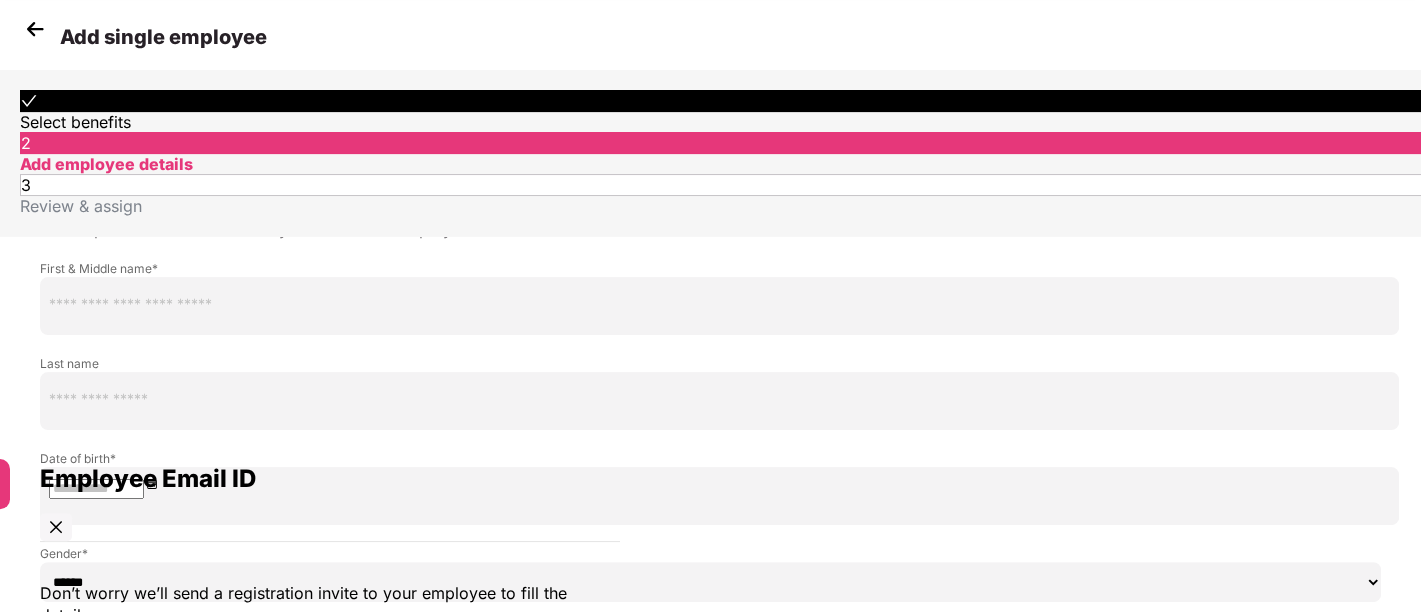 click at bounding box center [339, 715] 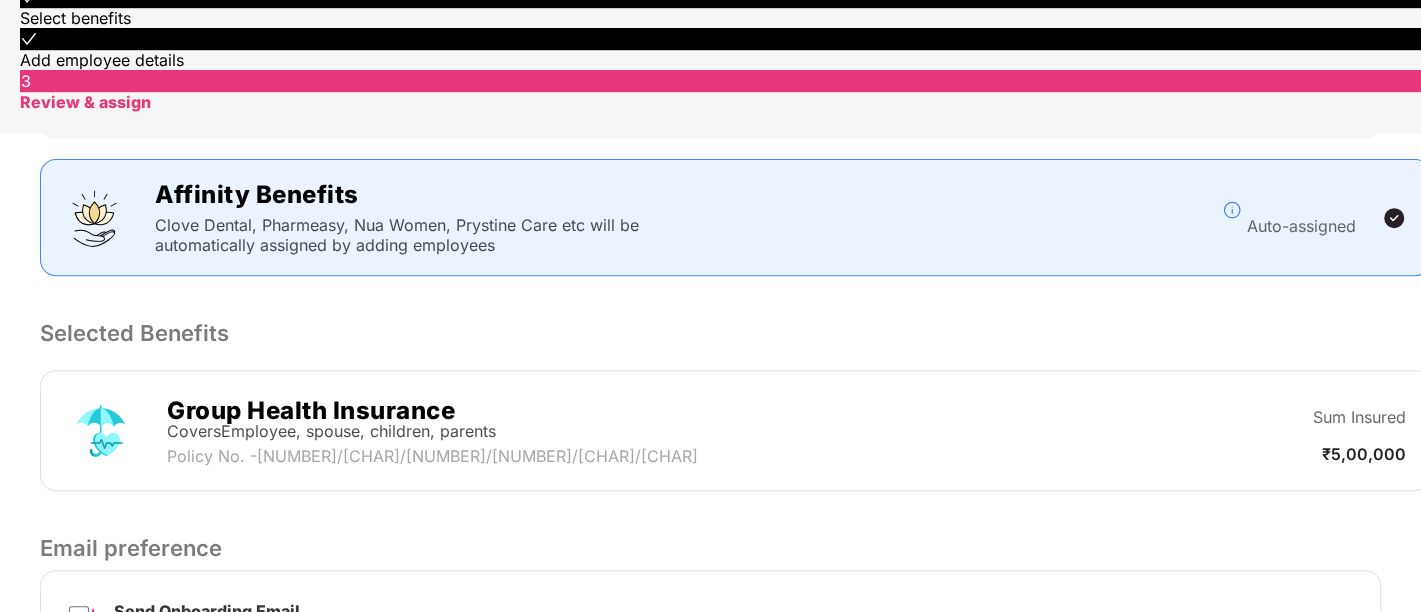 scroll, scrollTop: 524, scrollLeft: 0, axis: vertical 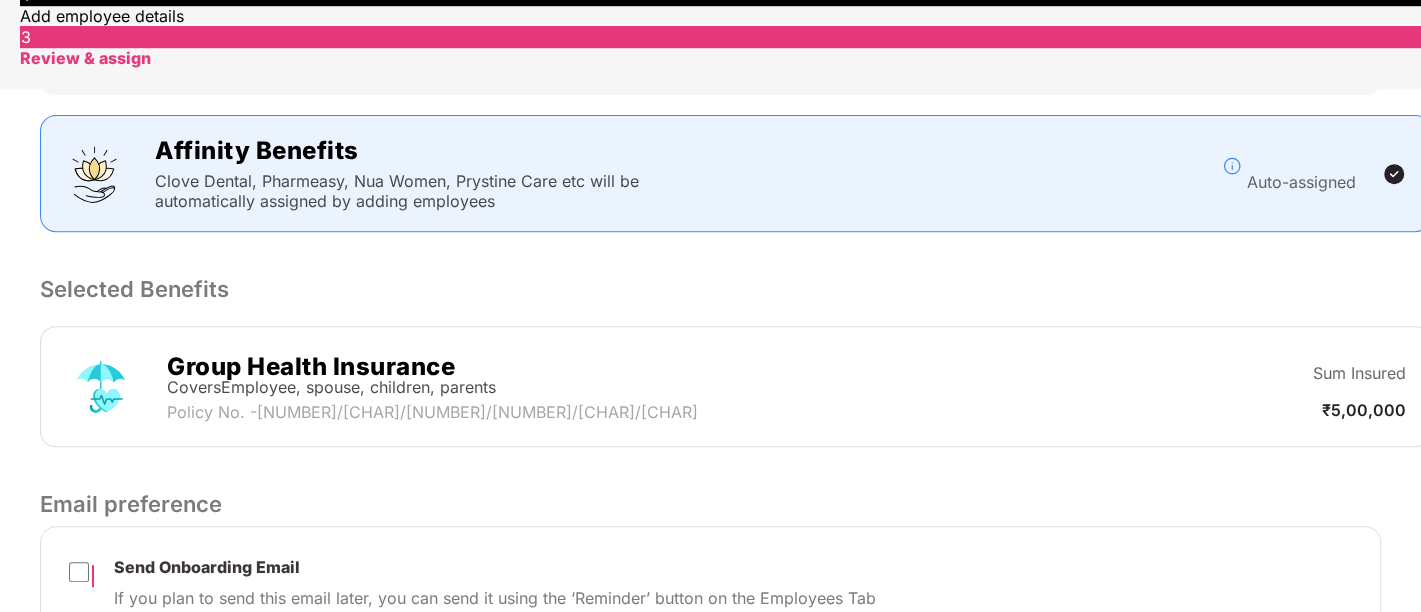 click on "Submit" at bounding box center [1172, 699] 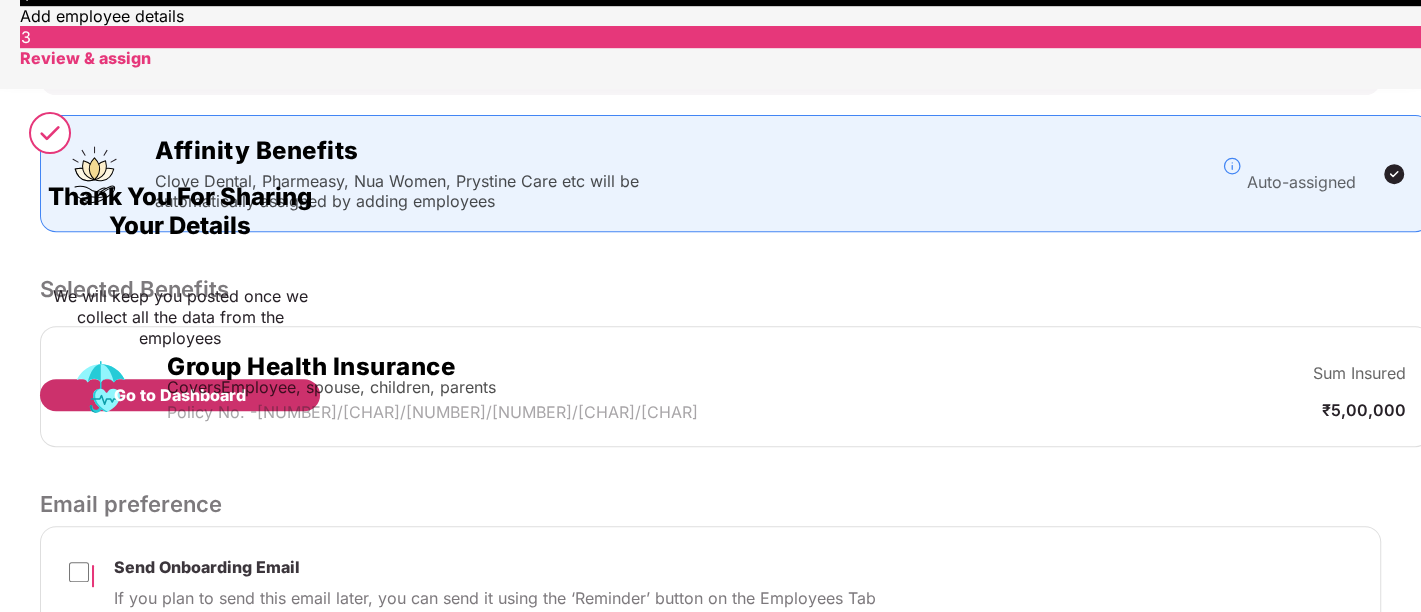 click on "Thank You For Sharing Your Details We will keep you posted once we collect all the data from the employees Go to Dashboard" at bounding box center (710, 264) 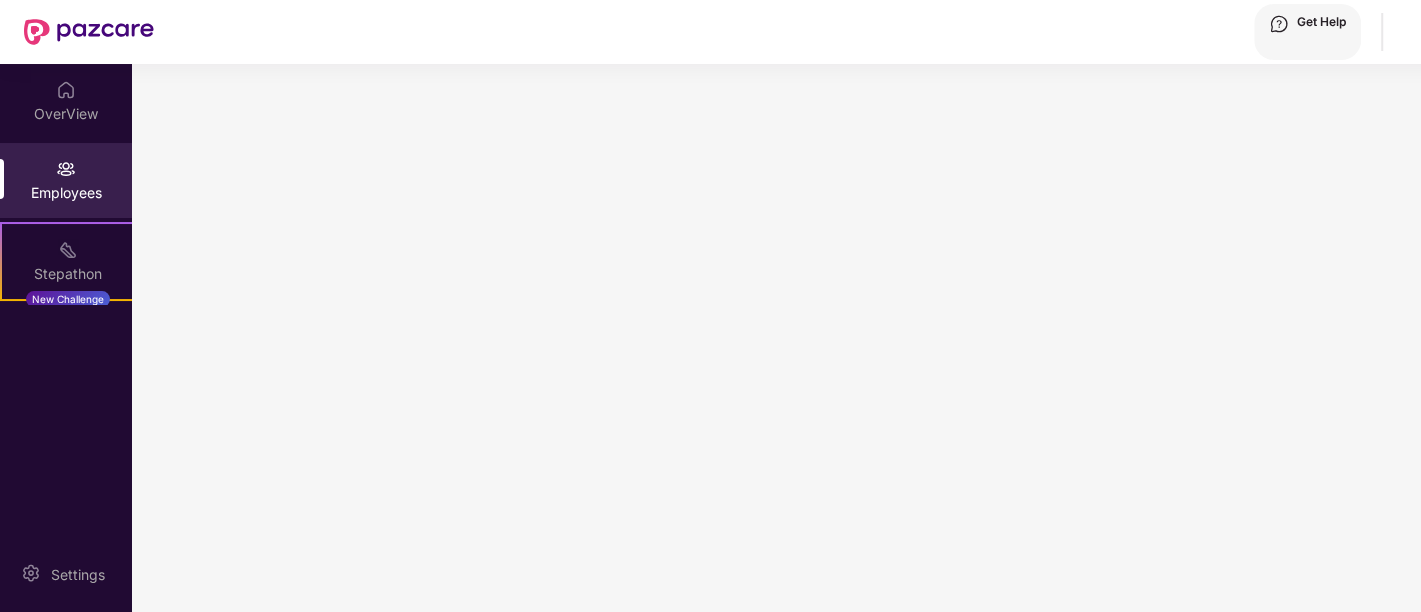 scroll, scrollTop: 0, scrollLeft: 0, axis: both 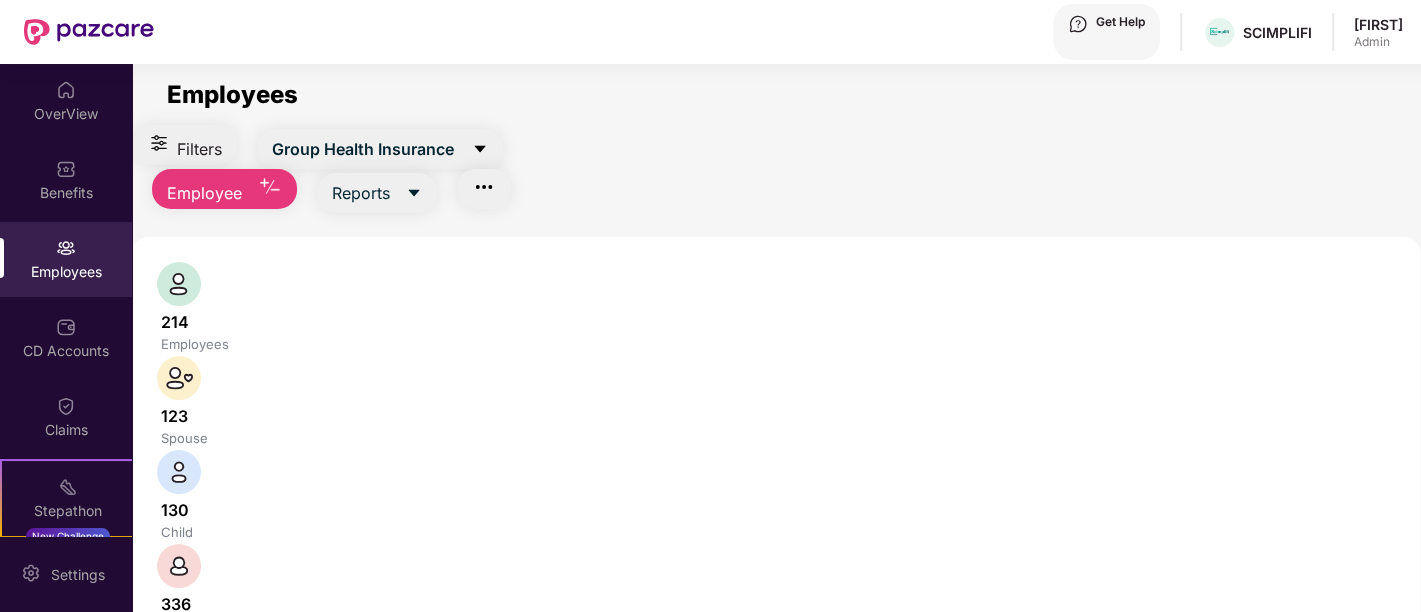 click at bounding box center [331, 776] 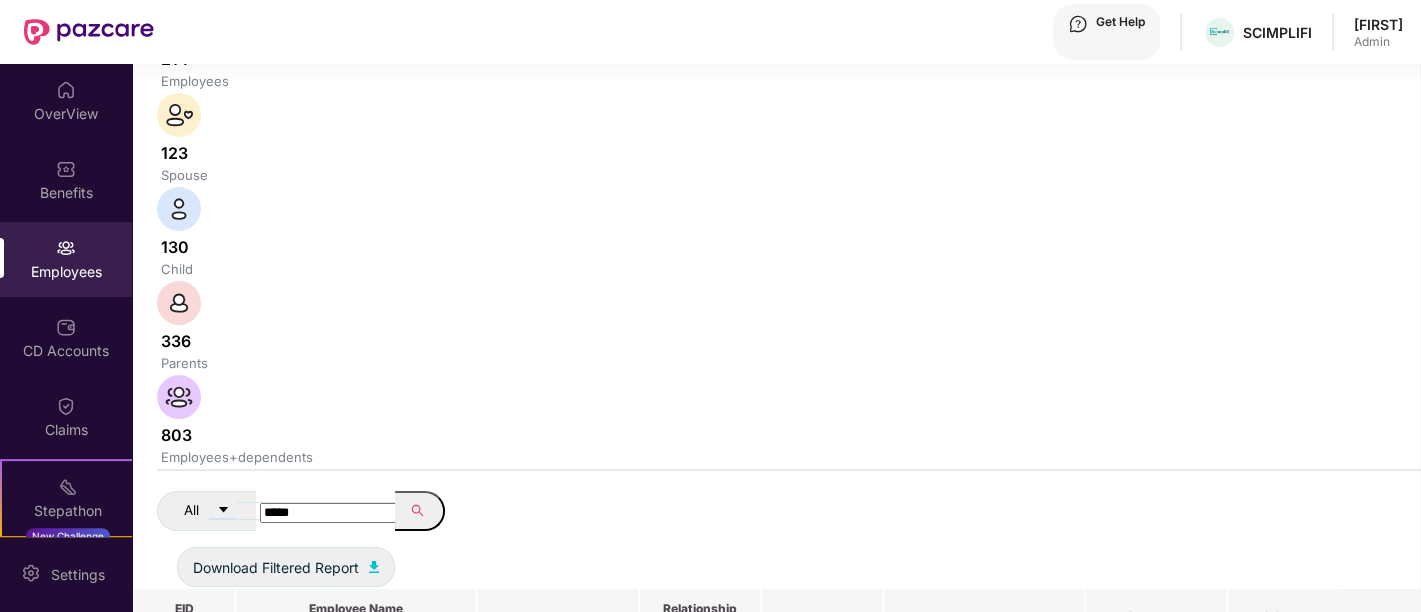 scroll, scrollTop: 264, scrollLeft: 0, axis: vertical 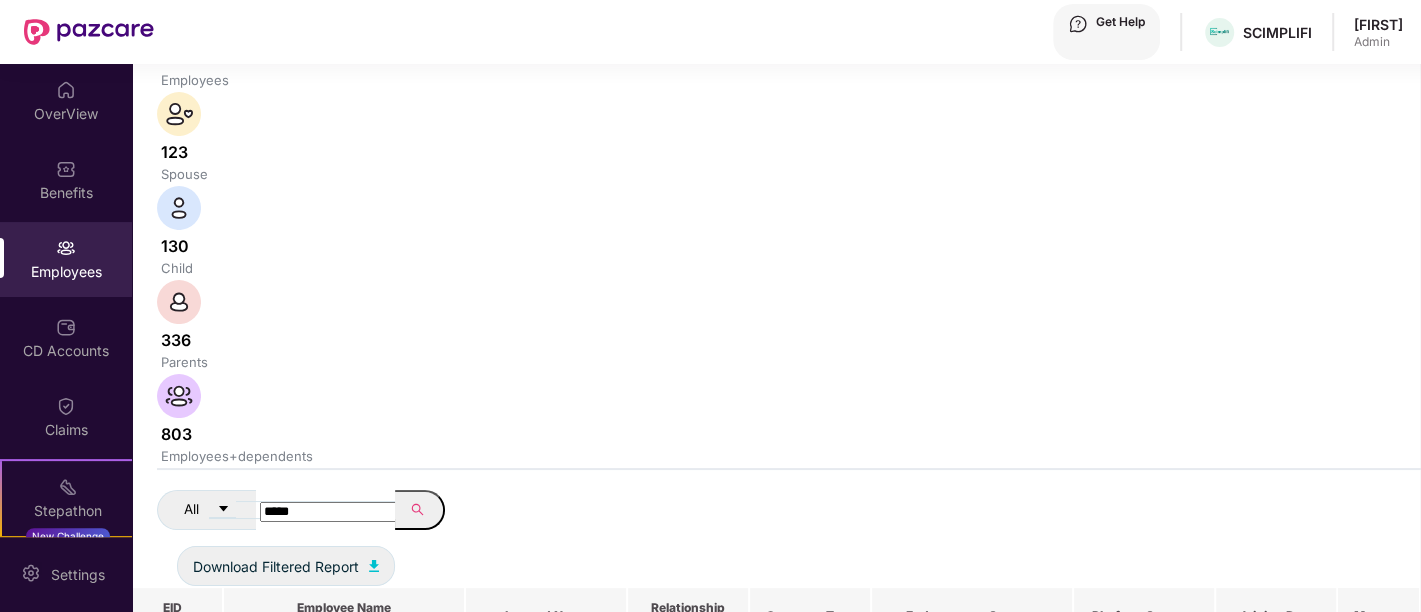 type on "*****" 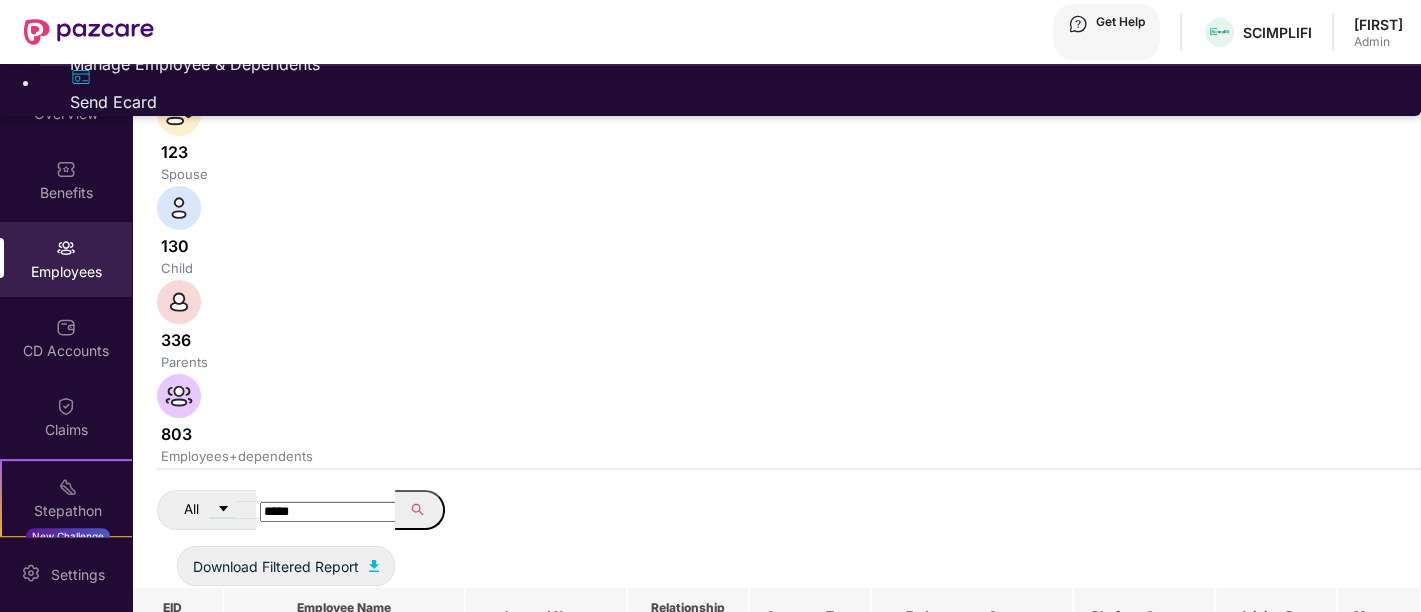 click on "Manage Employee & Dependents" at bounding box center (730, 64) 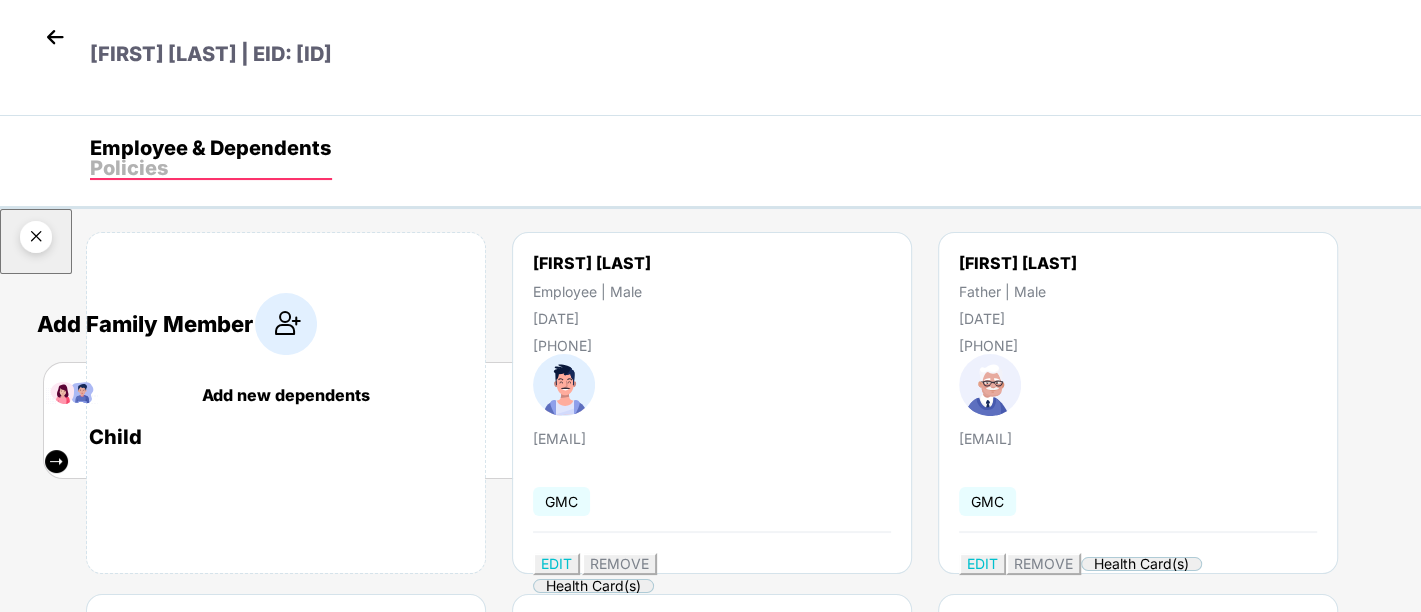 click at bounding box center (36, 240) 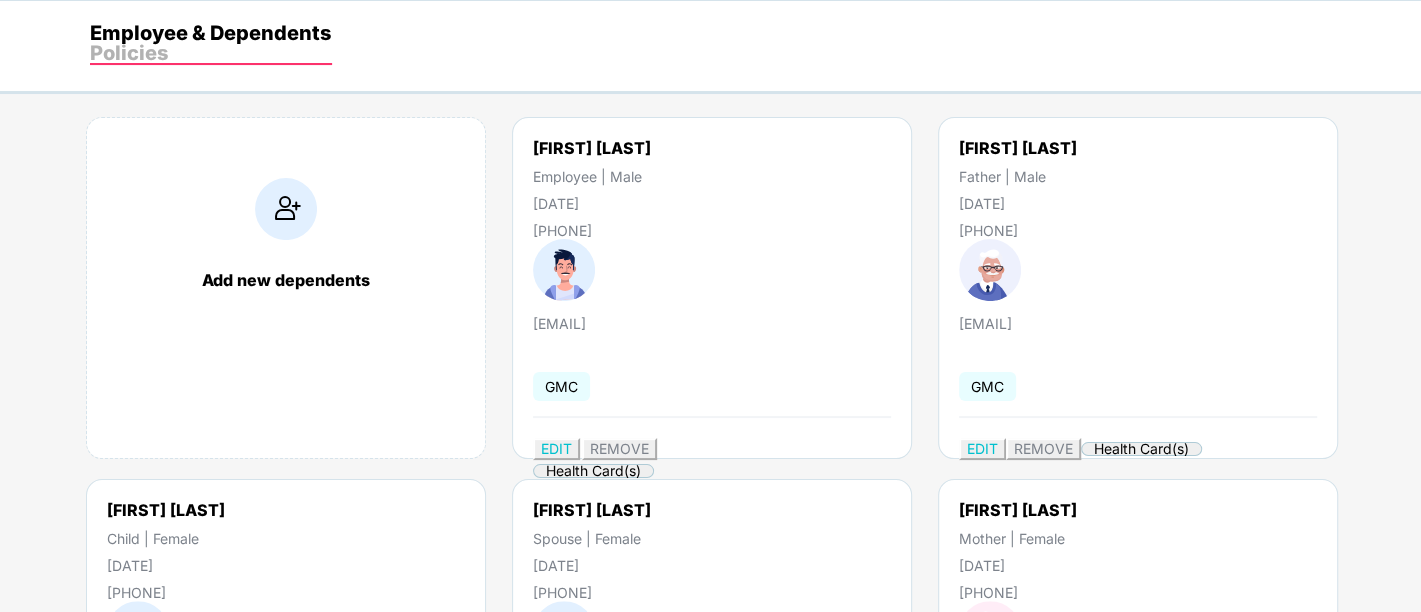 scroll, scrollTop: 114, scrollLeft: 0, axis: vertical 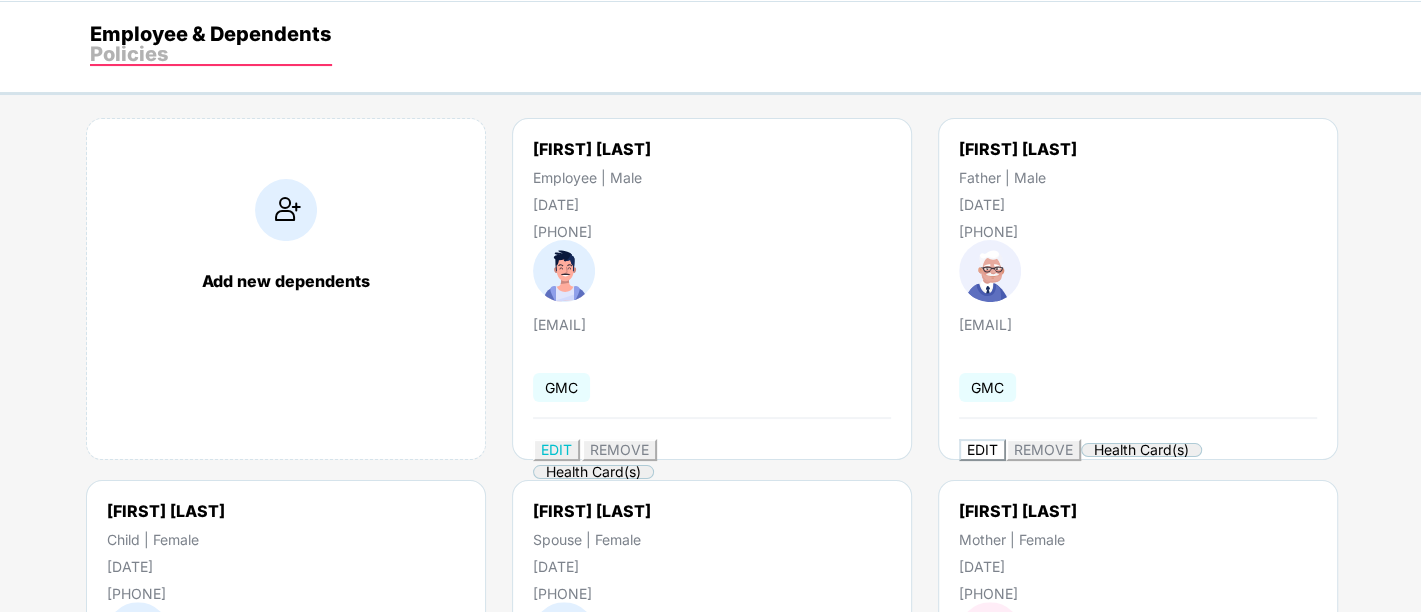 click on "EDIT" at bounding box center [556, 449] 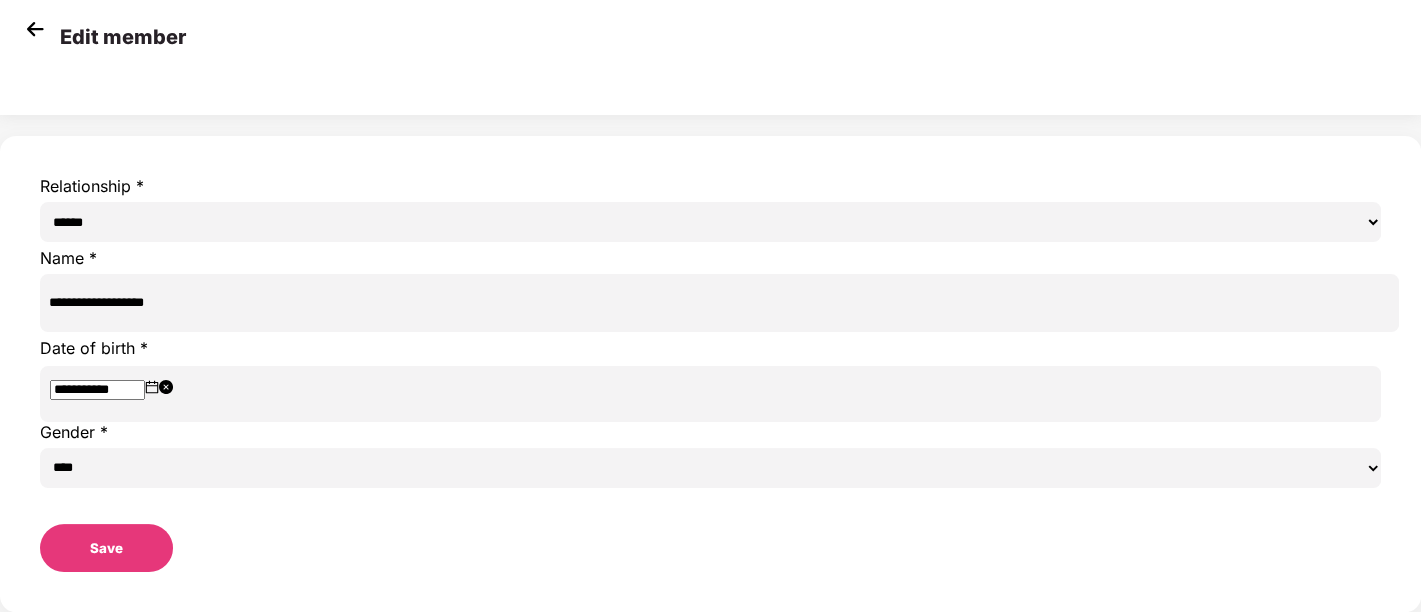 scroll, scrollTop: 0, scrollLeft: 0, axis: both 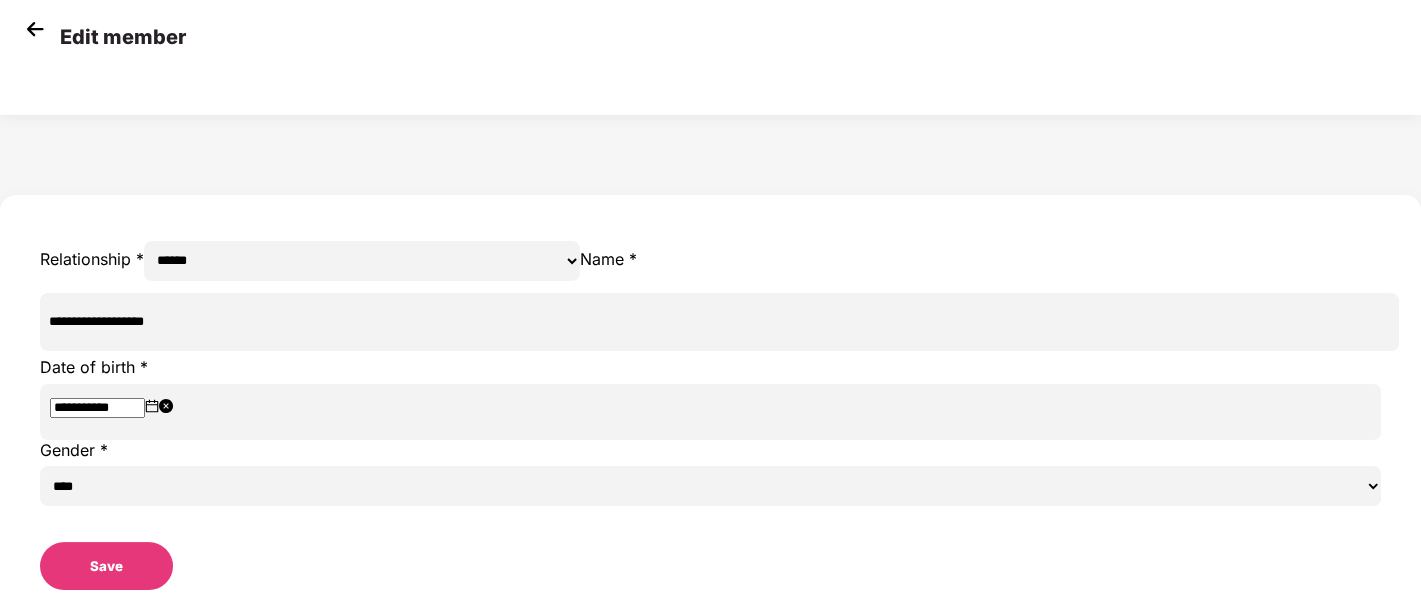 click on "**********" at bounding box center [710, 399] 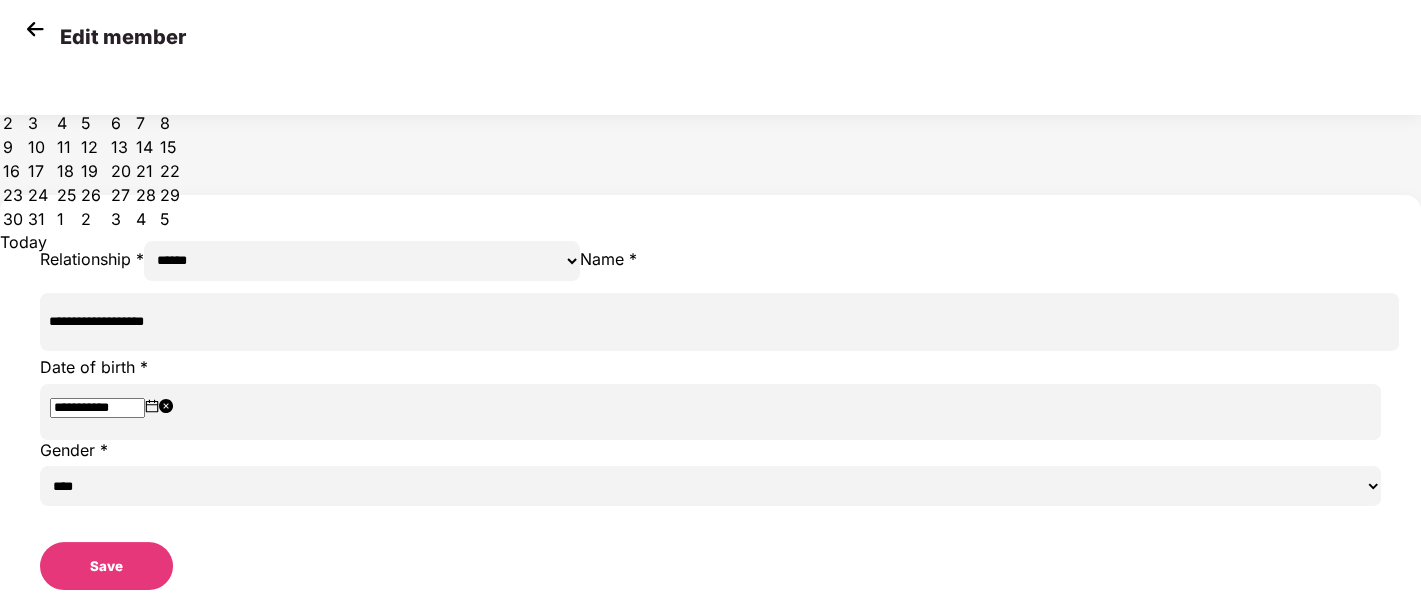 click at bounding box center (24, 16) 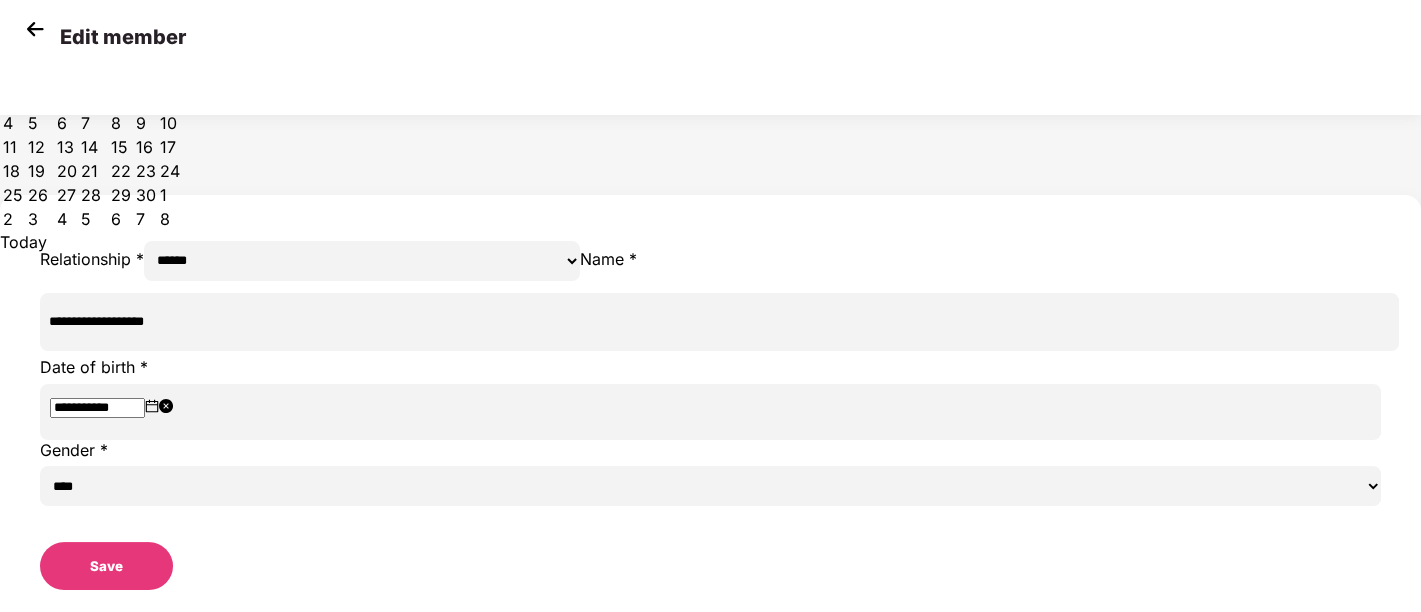 click on "23" at bounding box center (121, 99) 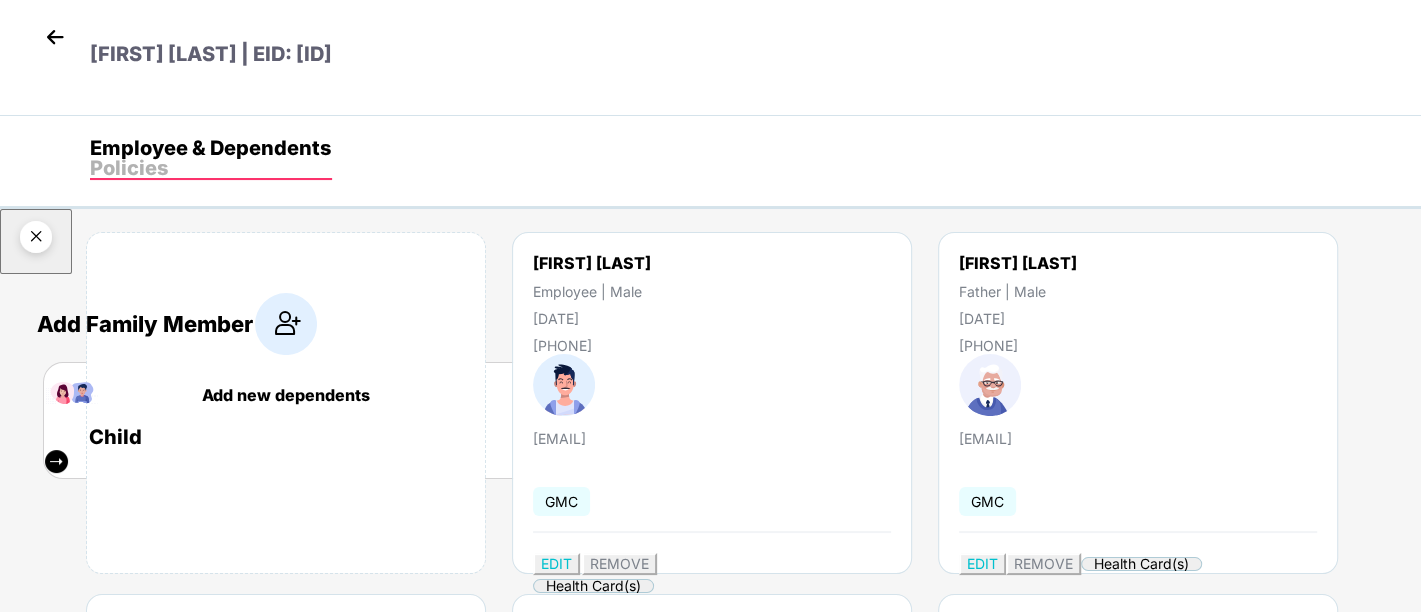 click at bounding box center (36, 240) 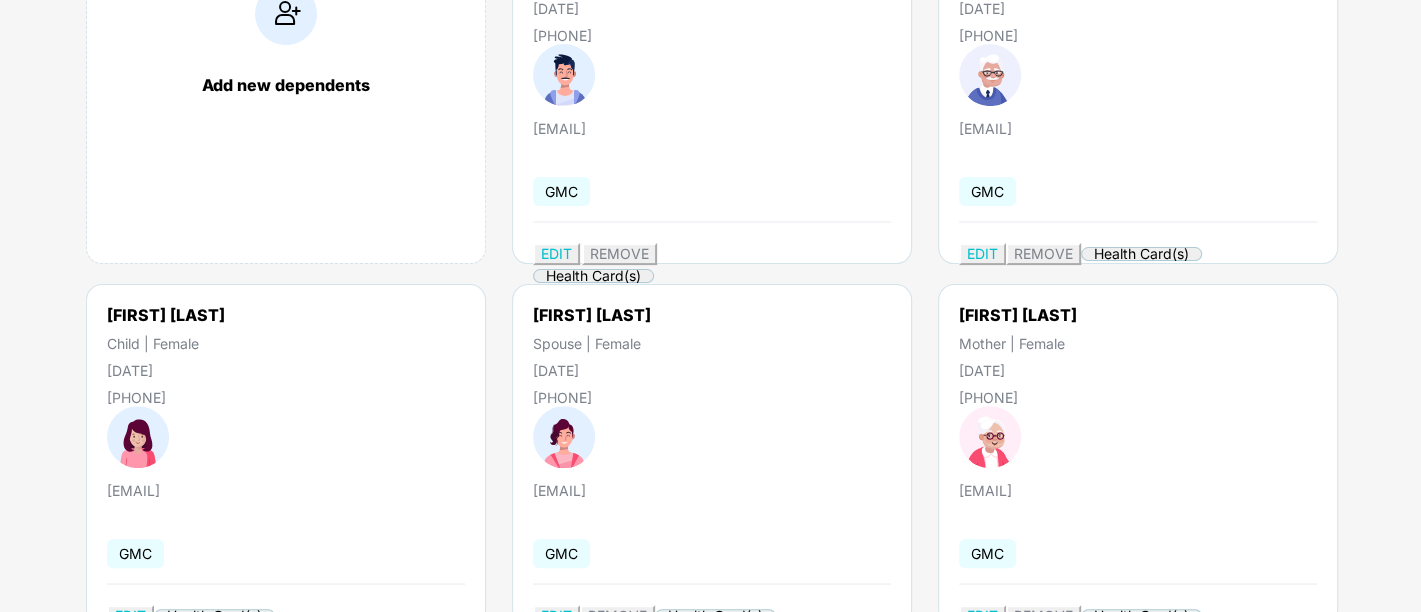 scroll, scrollTop: 311, scrollLeft: 0, axis: vertical 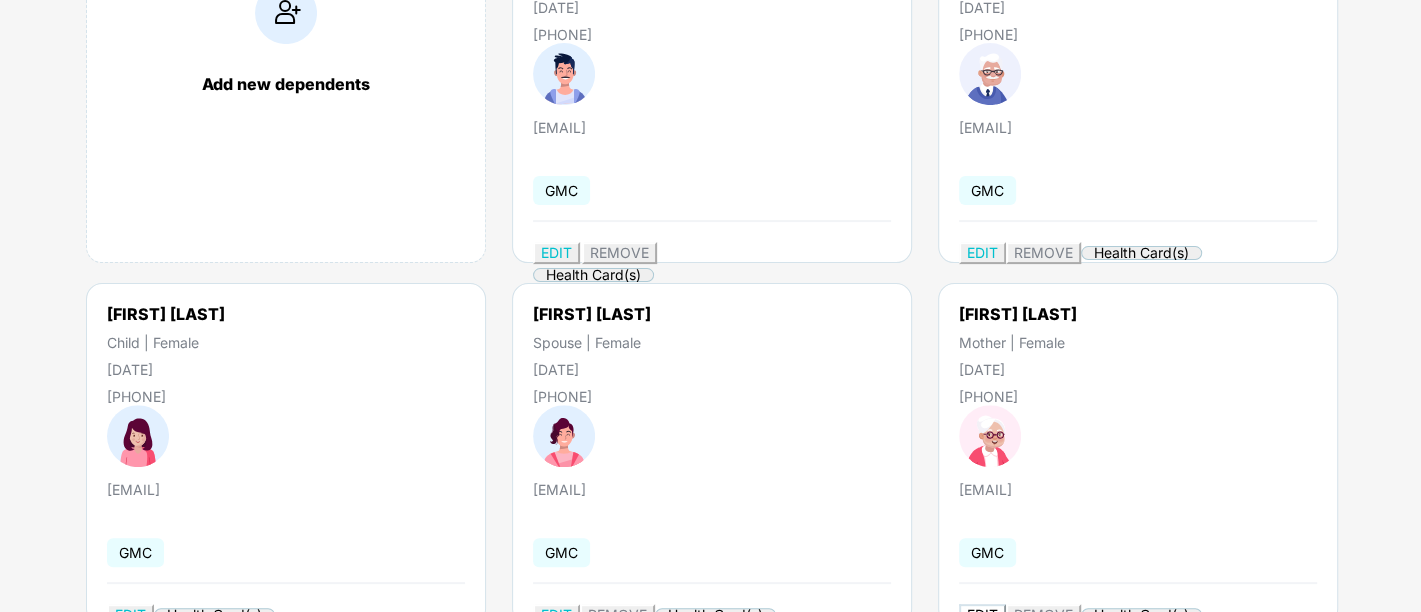 click on "EDIT" at bounding box center [556, 252] 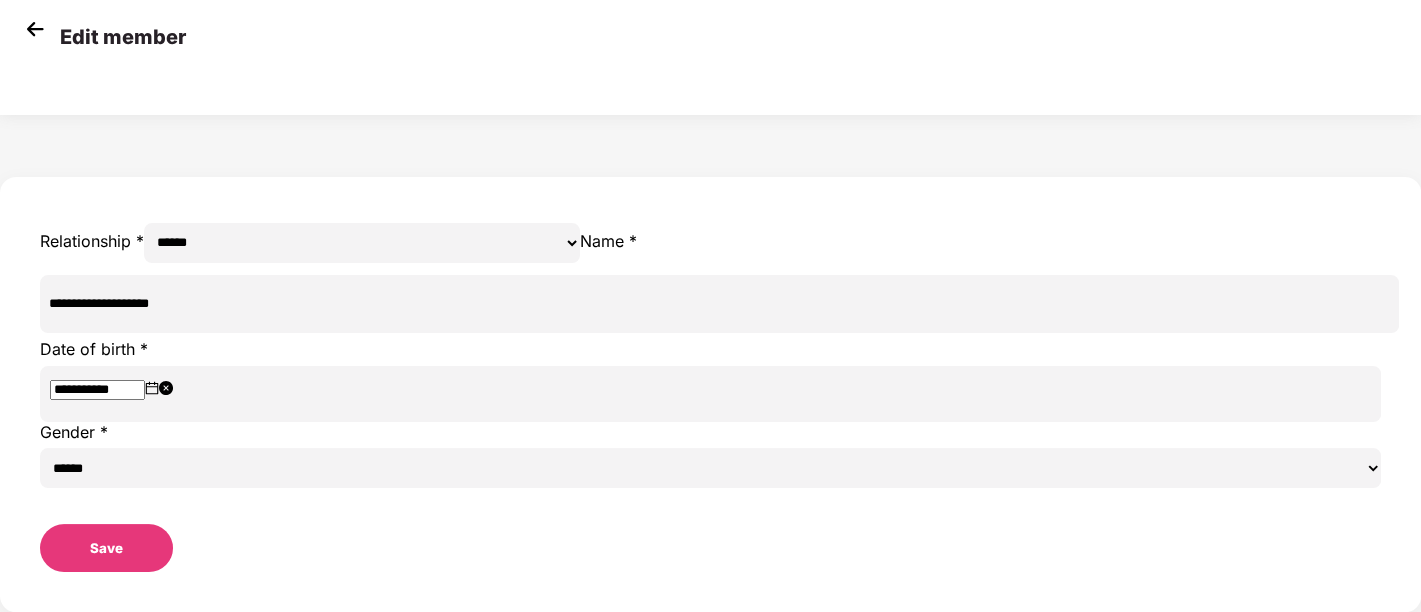 scroll, scrollTop: 0, scrollLeft: 0, axis: both 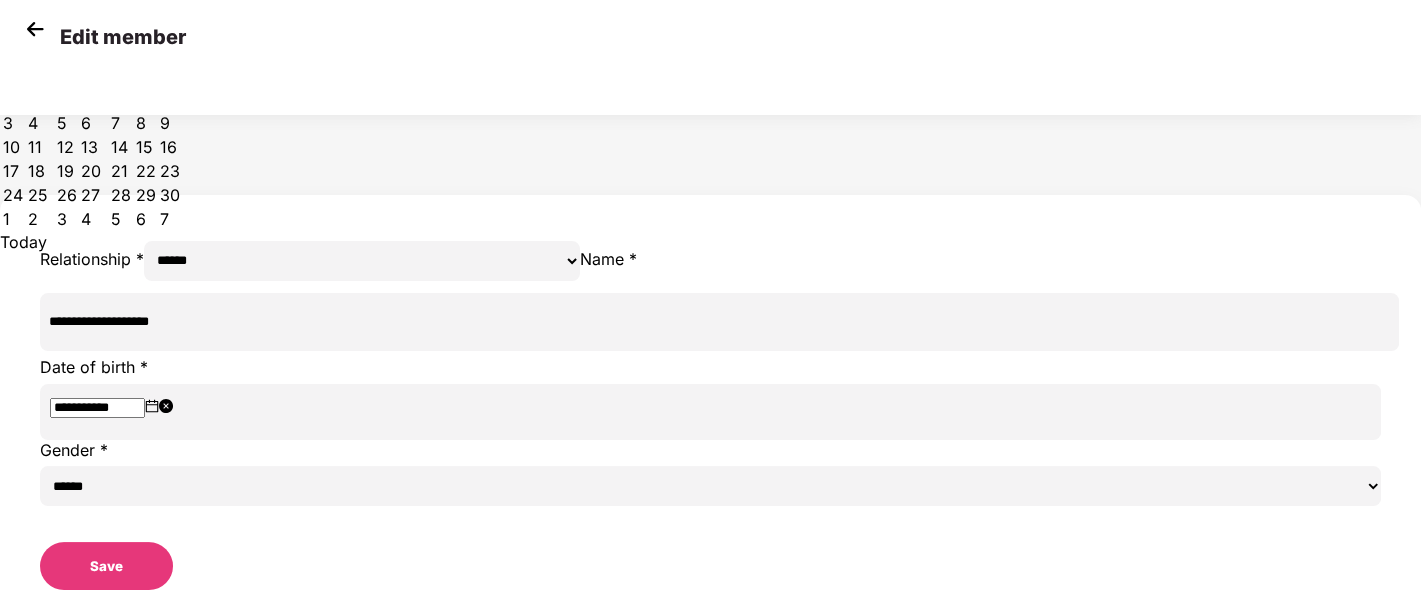 click on "**********" at bounding box center (97, 408) 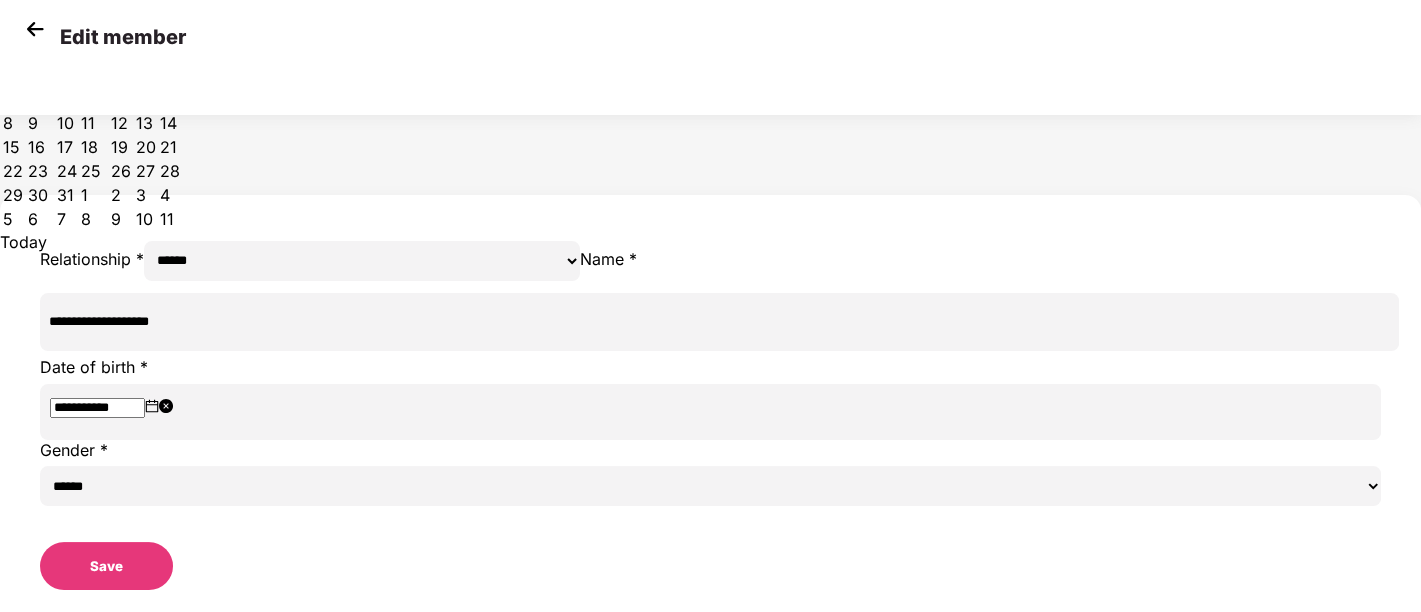 click on "23" at bounding box center [13, 99] 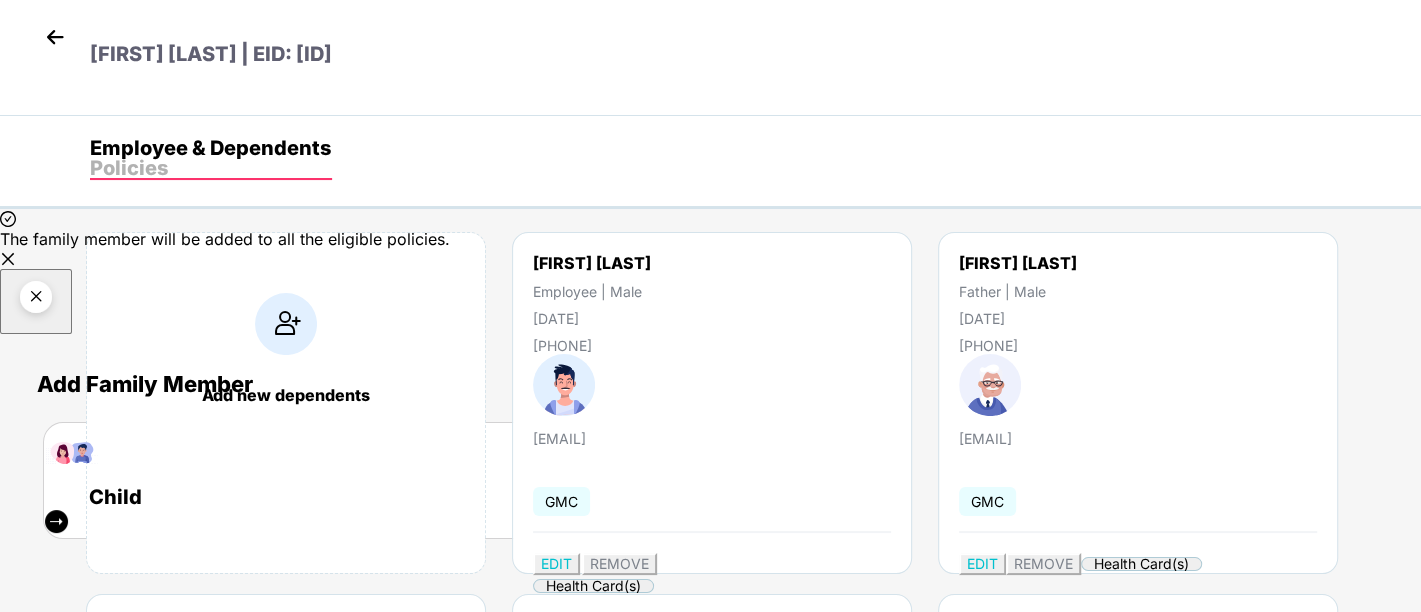 click at bounding box center (36, 300) 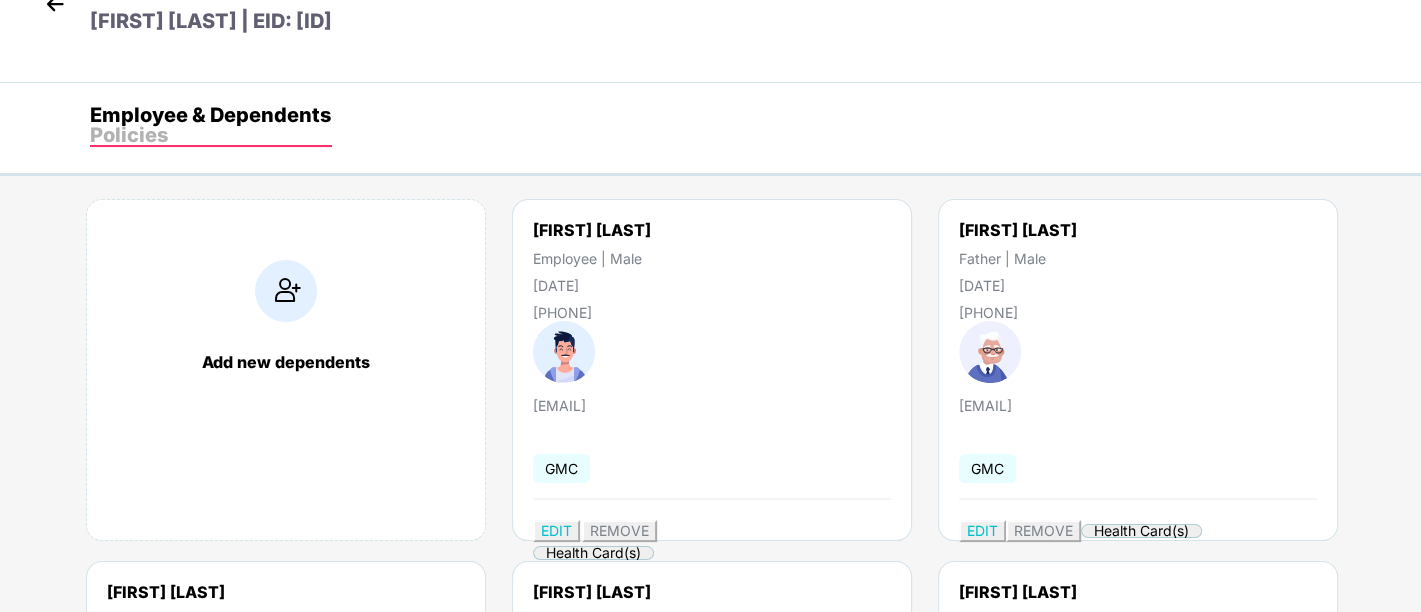 scroll, scrollTop: 0, scrollLeft: 0, axis: both 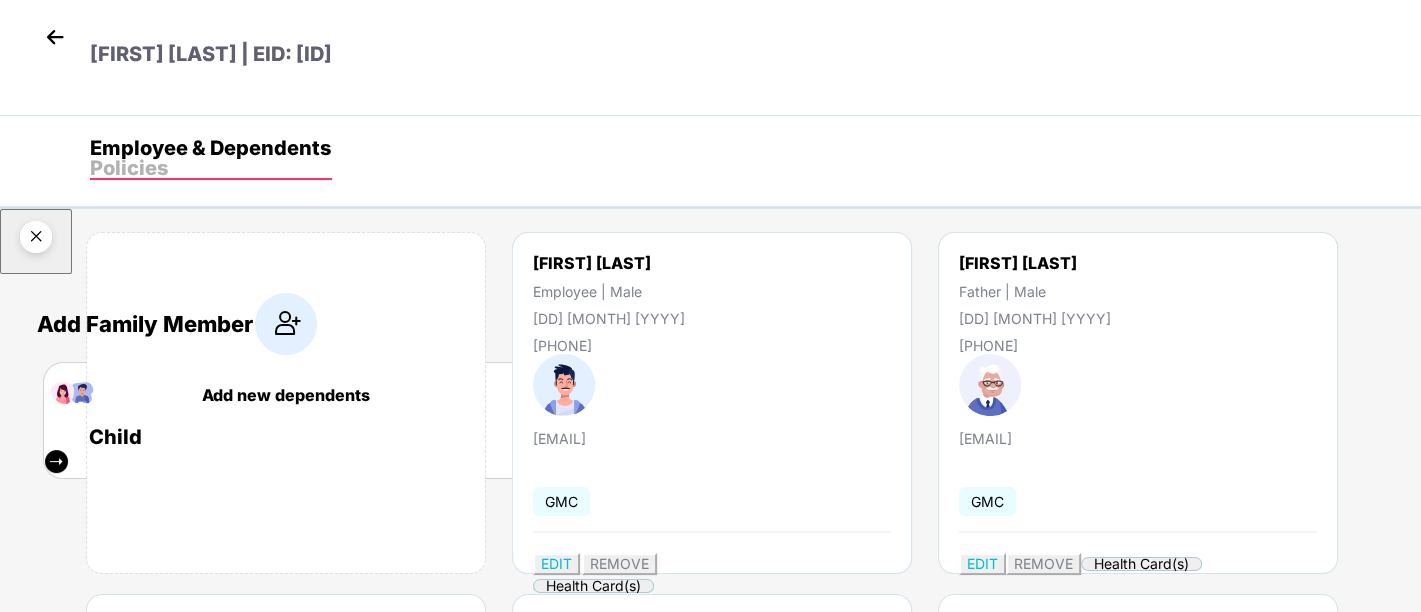 click at bounding box center [36, 240] 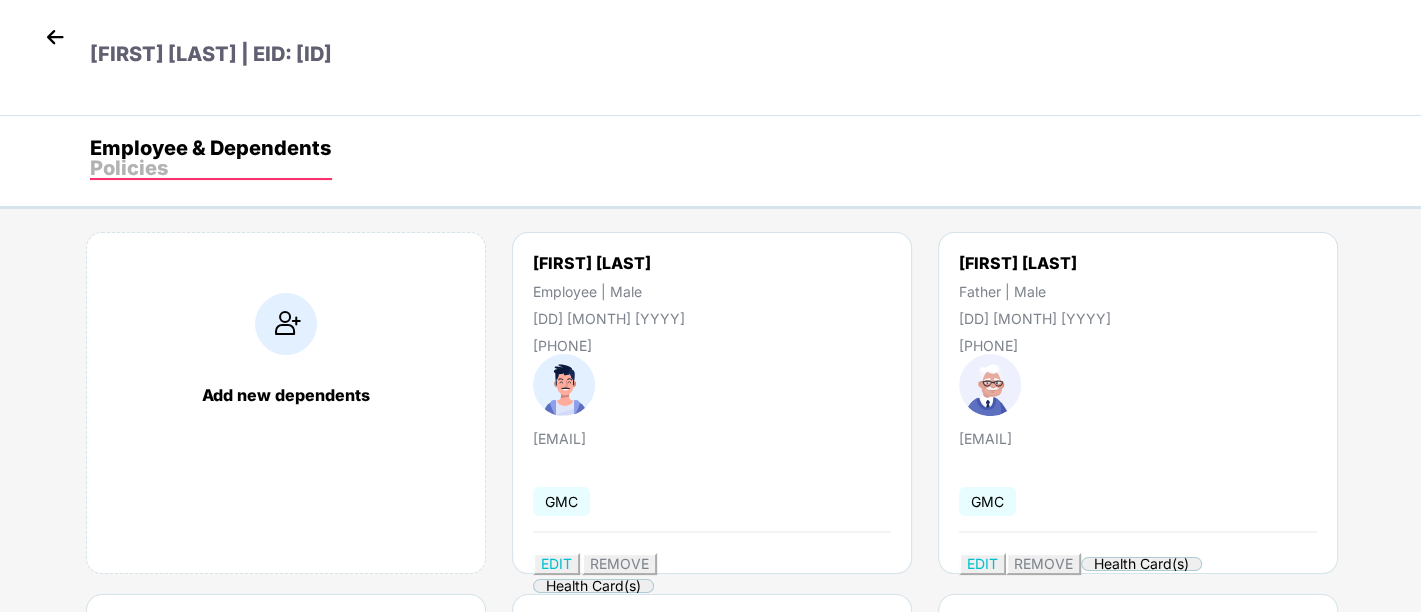 click at bounding box center [55, 37] 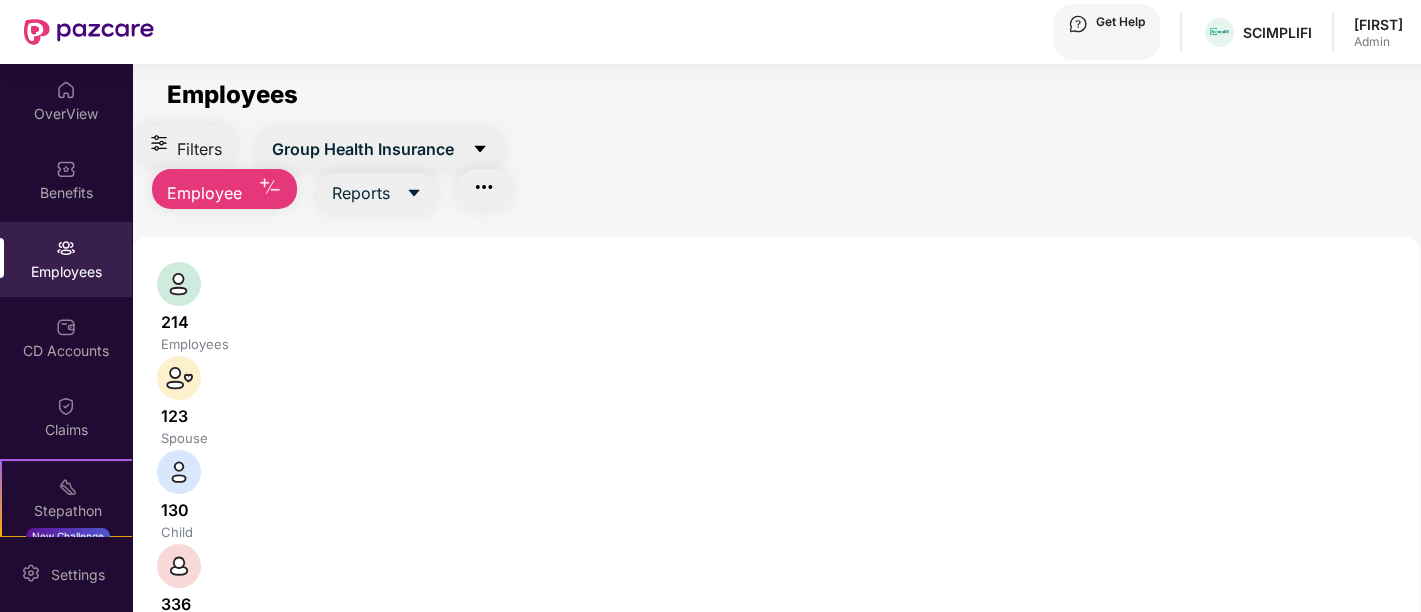 click on "Employees" at bounding box center (66, 272) 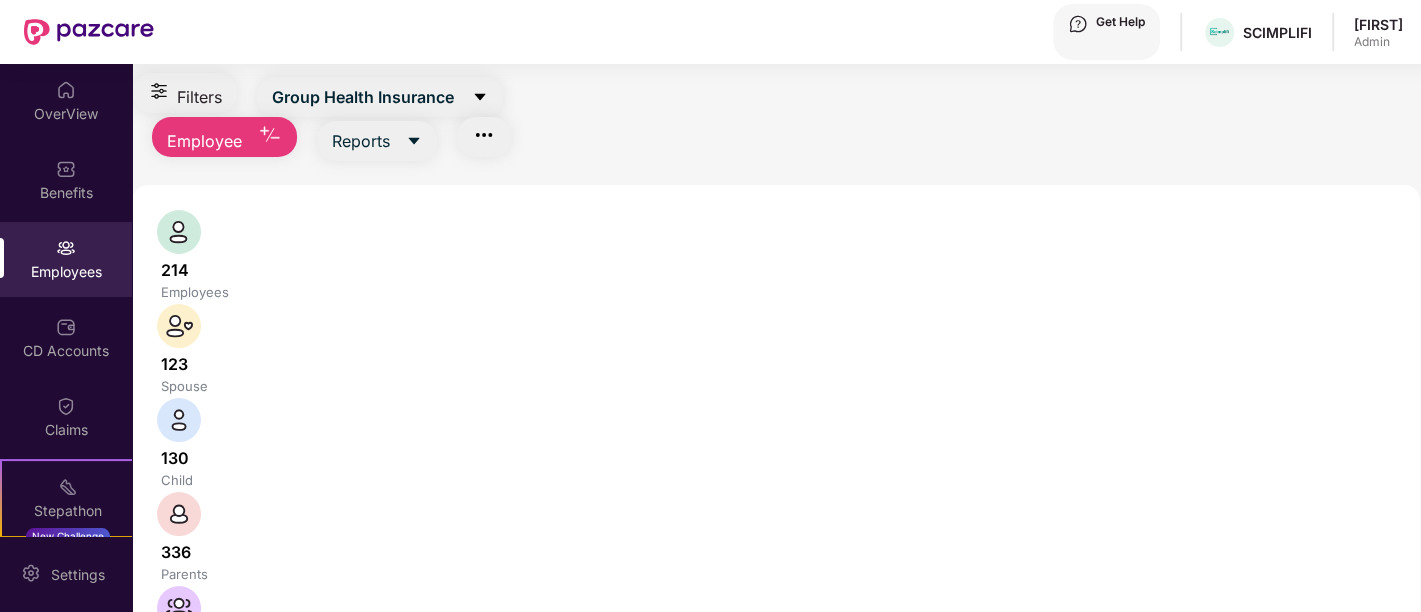 scroll, scrollTop: 0, scrollLeft: 0, axis: both 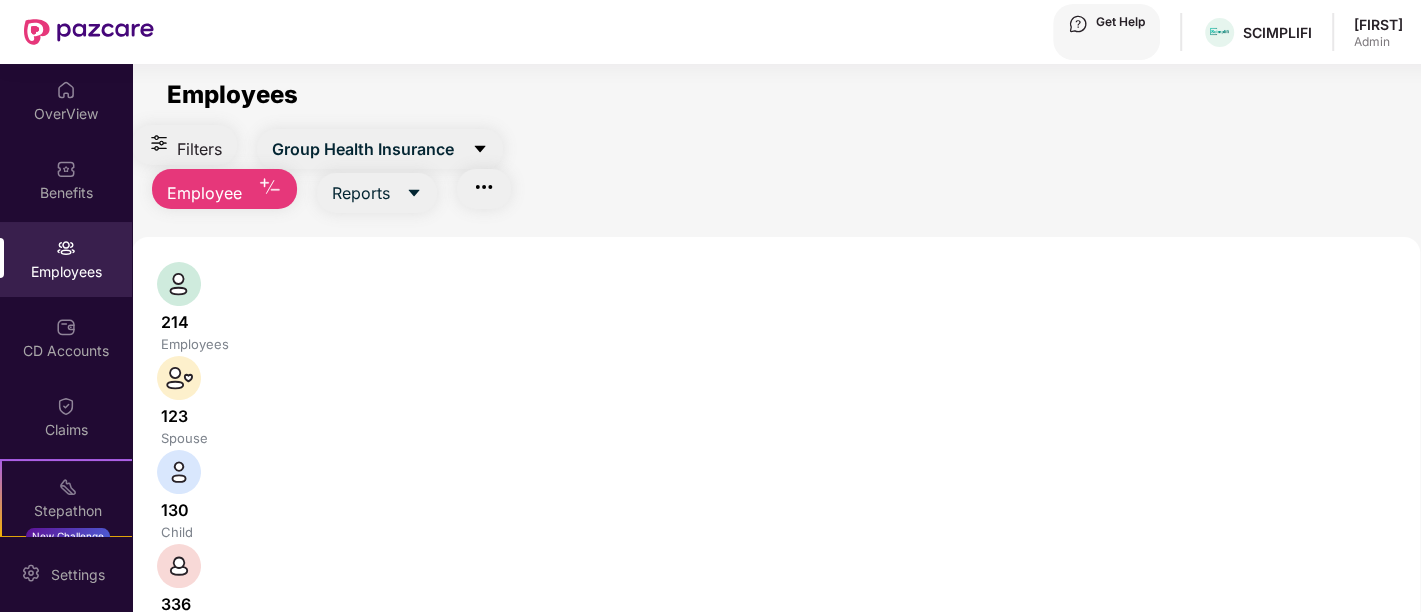 paste on "**********" 